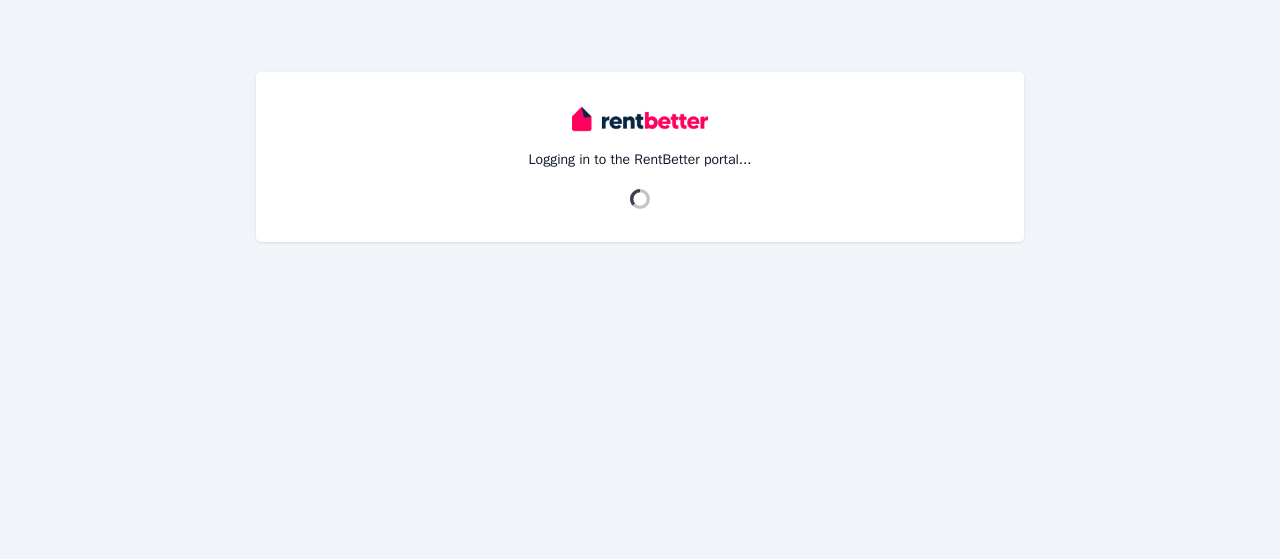 scroll, scrollTop: 0, scrollLeft: 0, axis: both 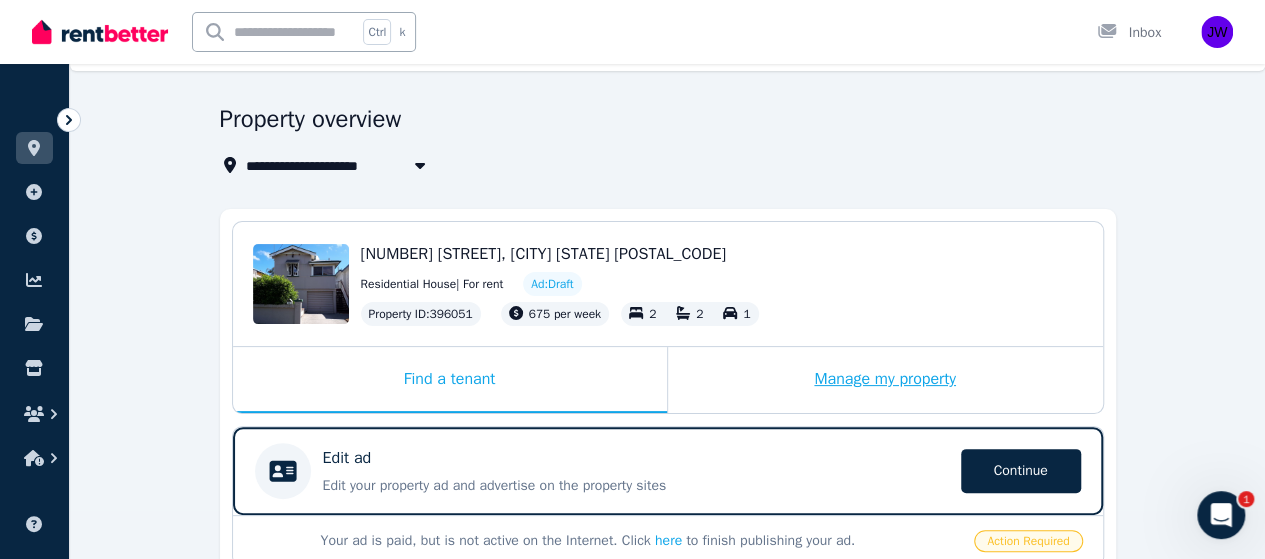 click on "Manage my property" at bounding box center (885, 380) 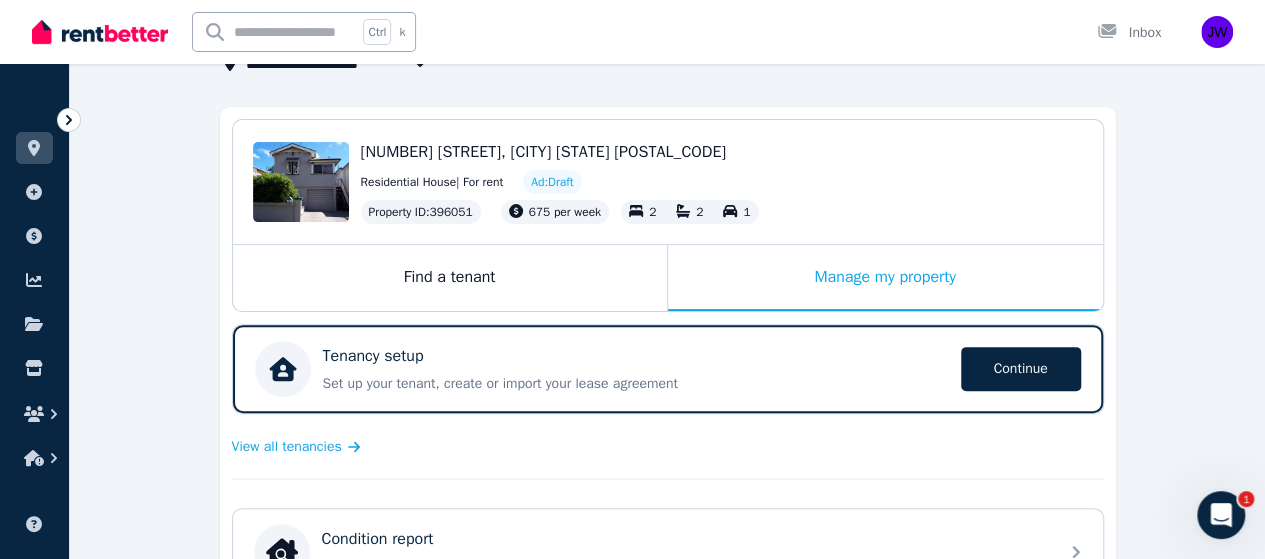 scroll, scrollTop: 149, scrollLeft: 0, axis: vertical 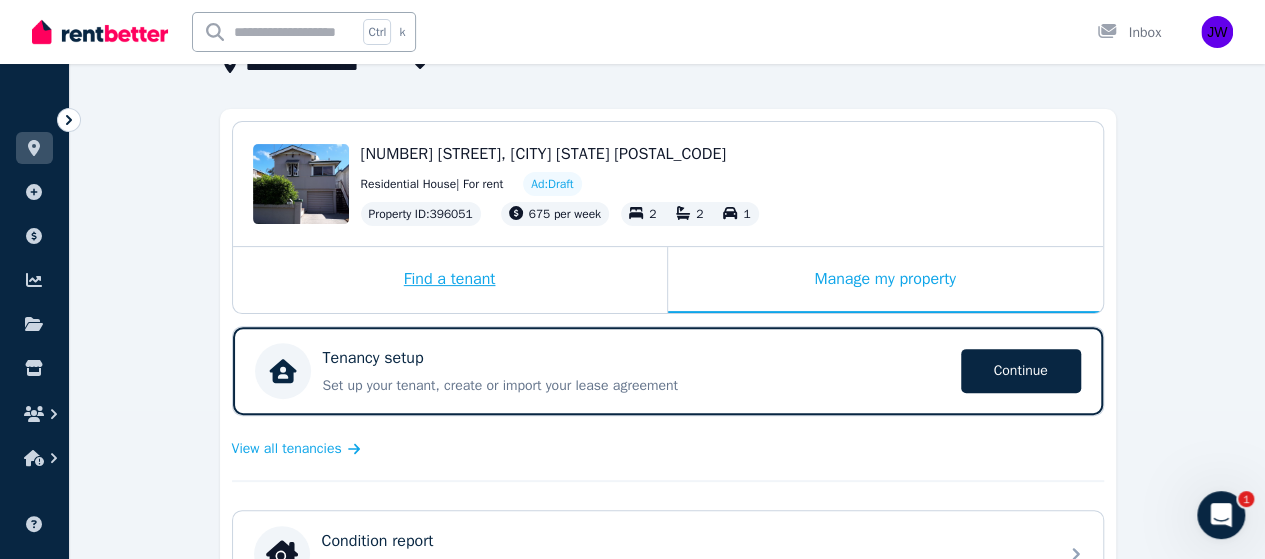 click on "Find a tenant" at bounding box center [450, 280] 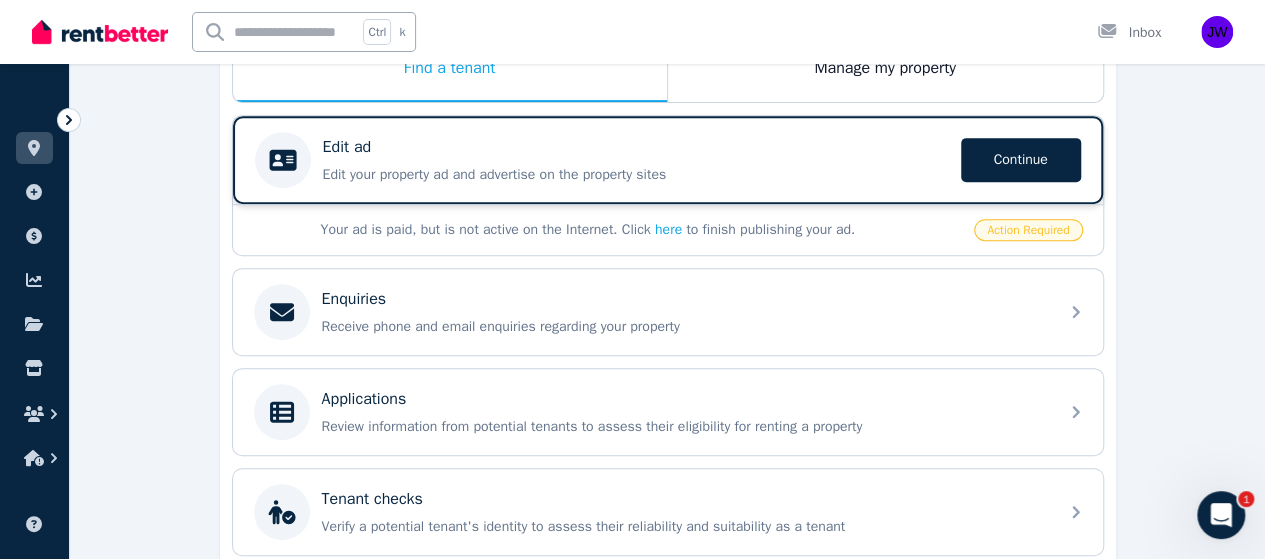 scroll, scrollTop: 342, scrollLeft: 0, axis: vertical 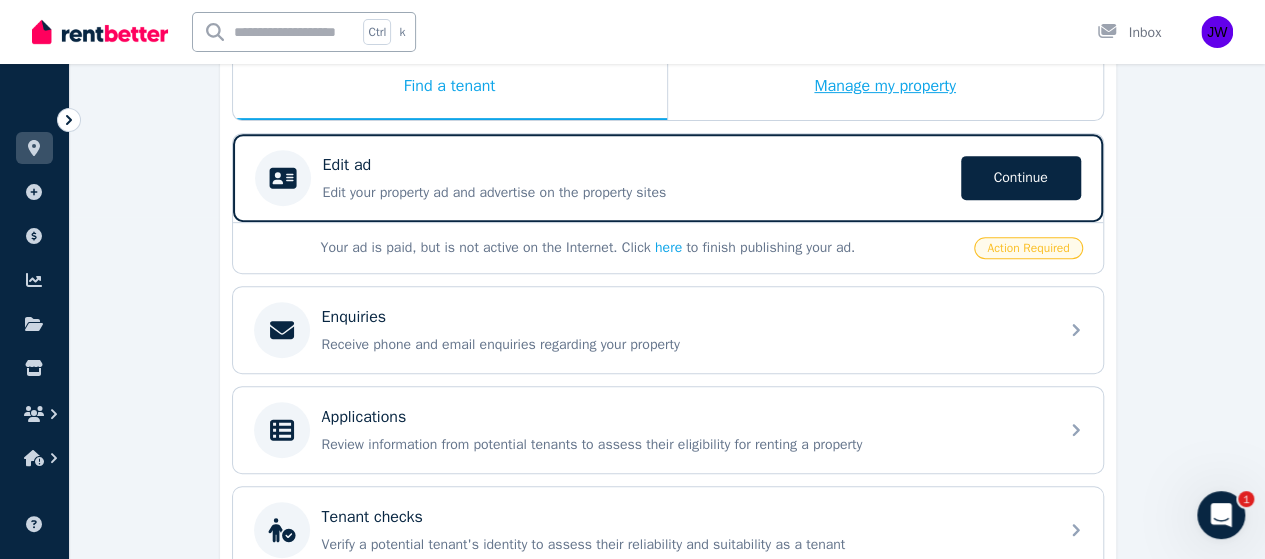 click on "Manage my property" at bounding box center (885, 87) 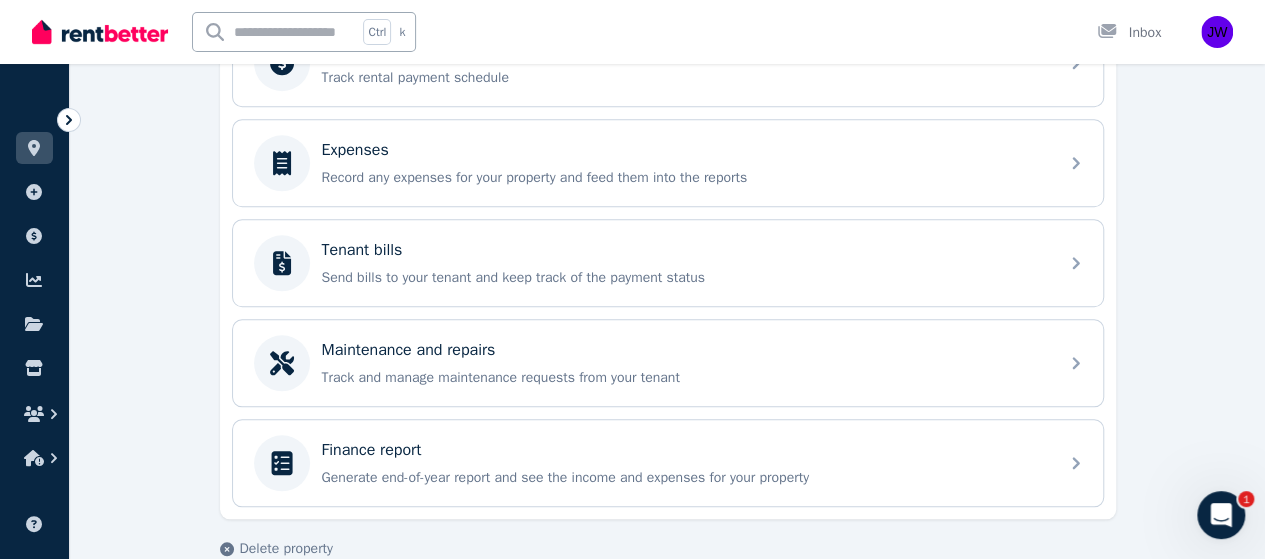 scroll, scrollTop: 864, scrollLeft: 0, axis: vertical 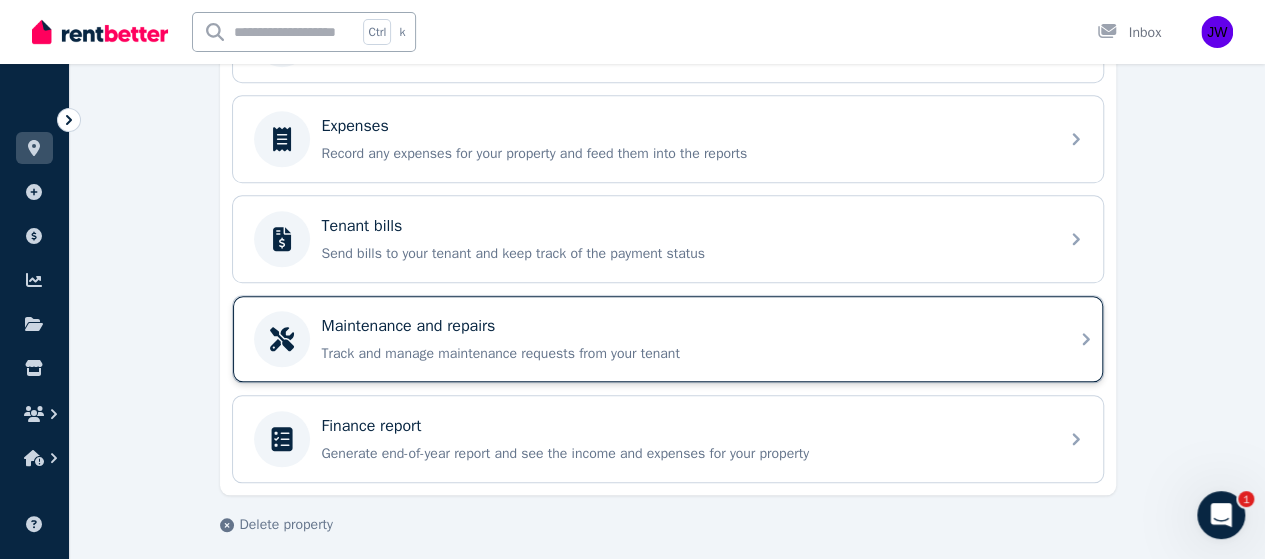 click on "Maintenance and repairs" at bounding box center [684, 326] 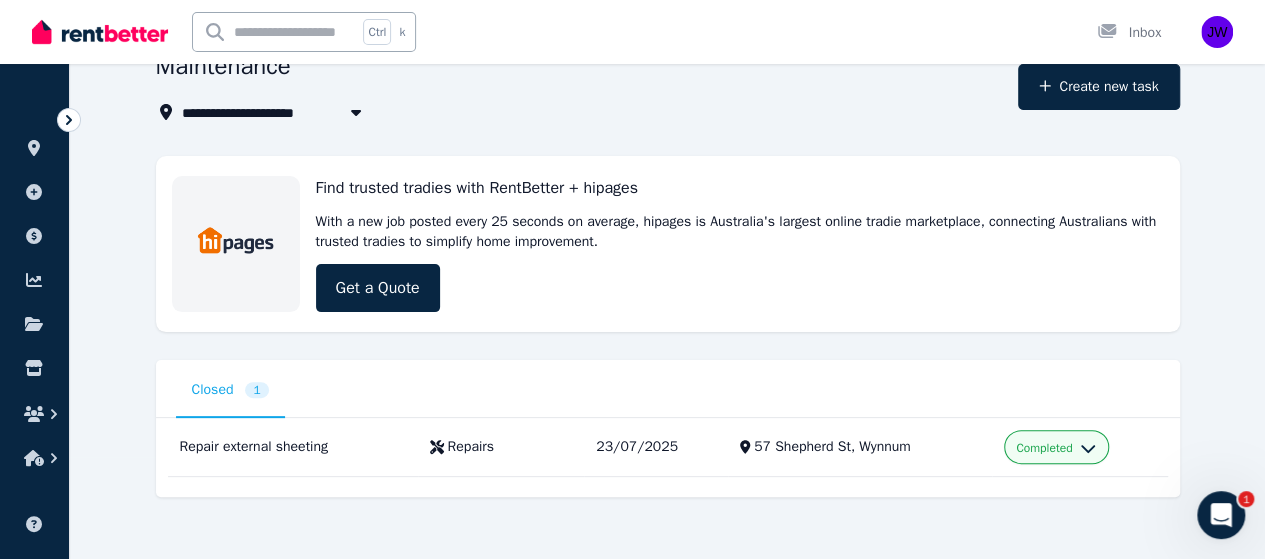 scroll, scrollTop: 0, scrollLeft: 0, axis: both 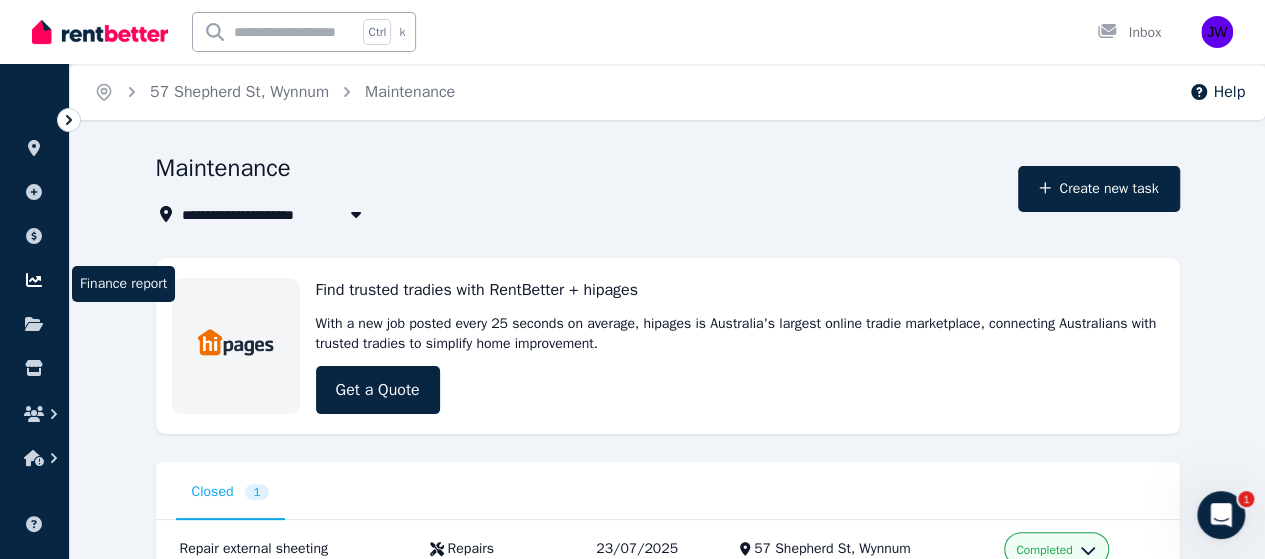click at bounding box center [34, 280] 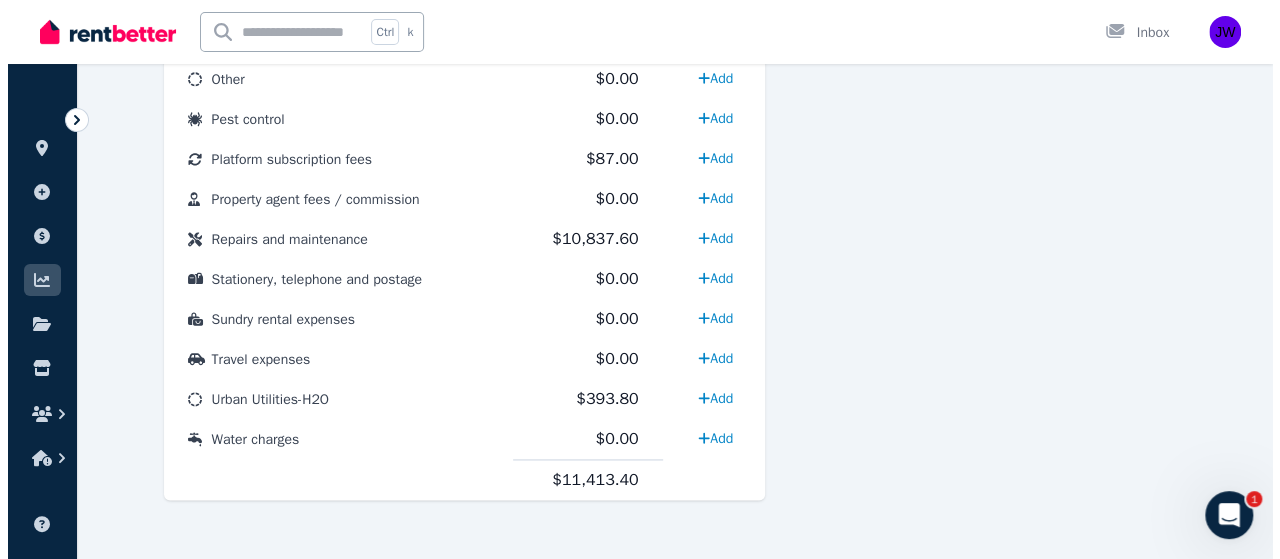 scroll, scrollTop: 1227, scrollLeft: 0, axis: vertical 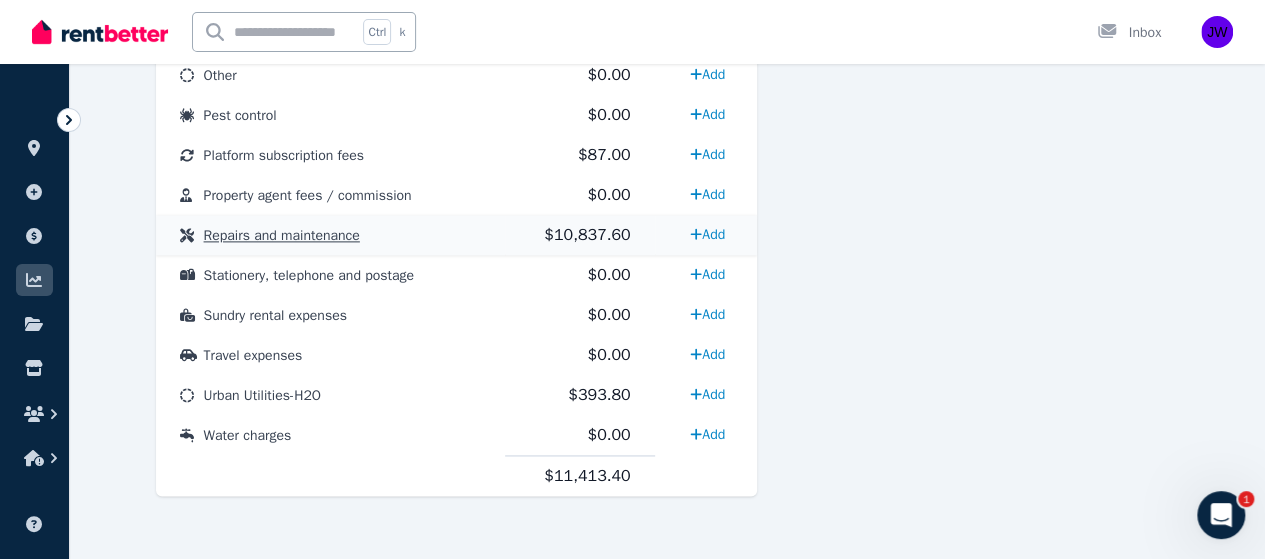 click on "Repairs and maintenance" at bounding box center [282, 235] 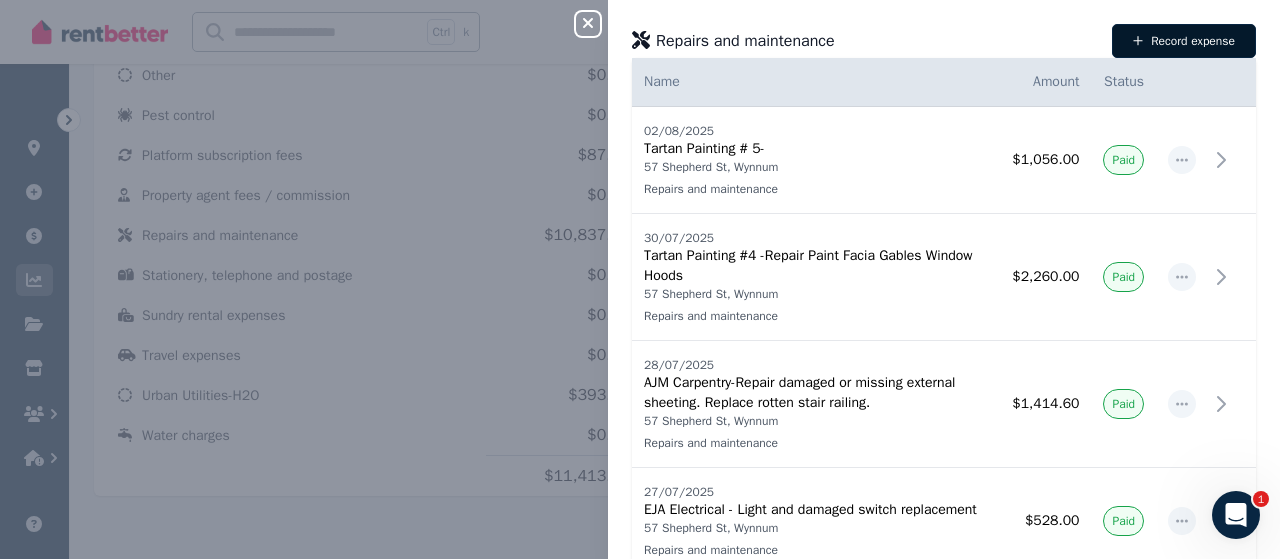 click on "Record expense" at bounding box center (1184, 41) 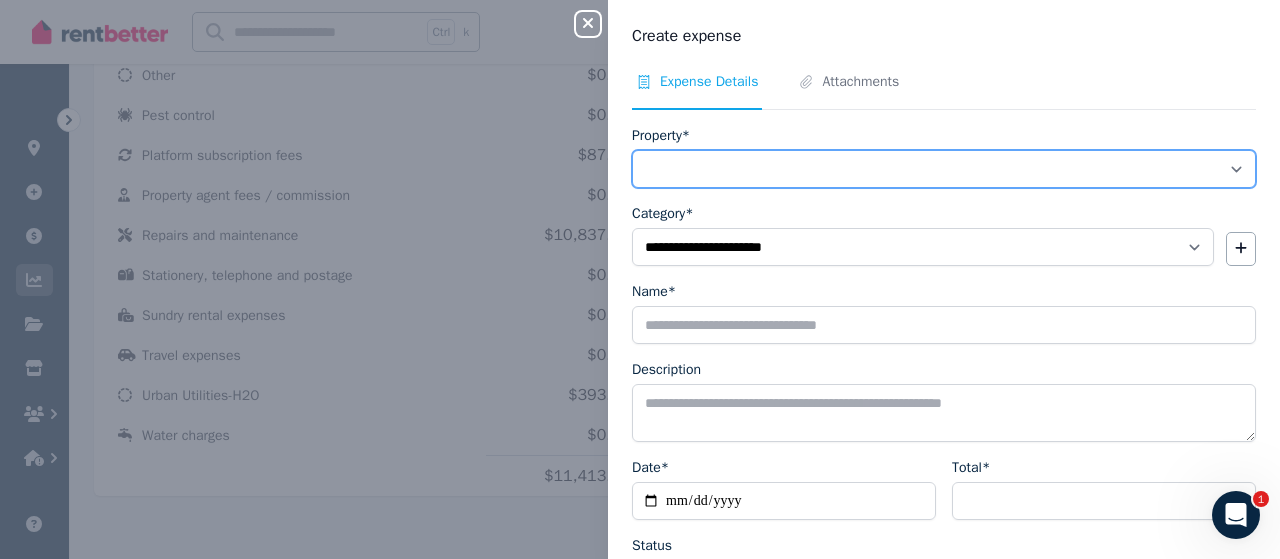 click on "**********" at bounding box center (944, 169) 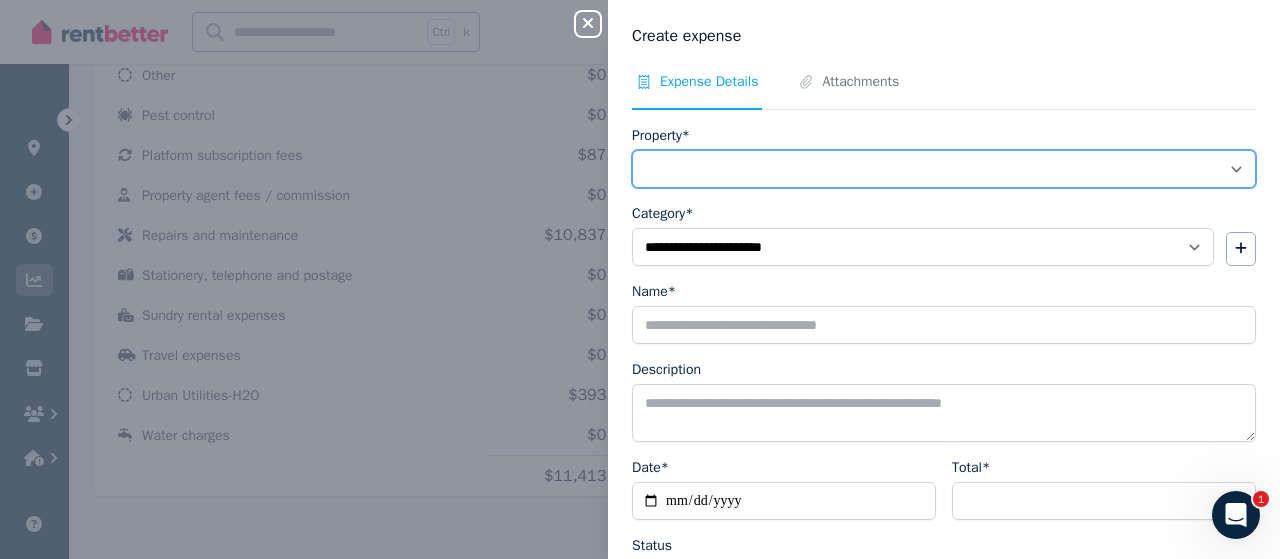 select on "**********" 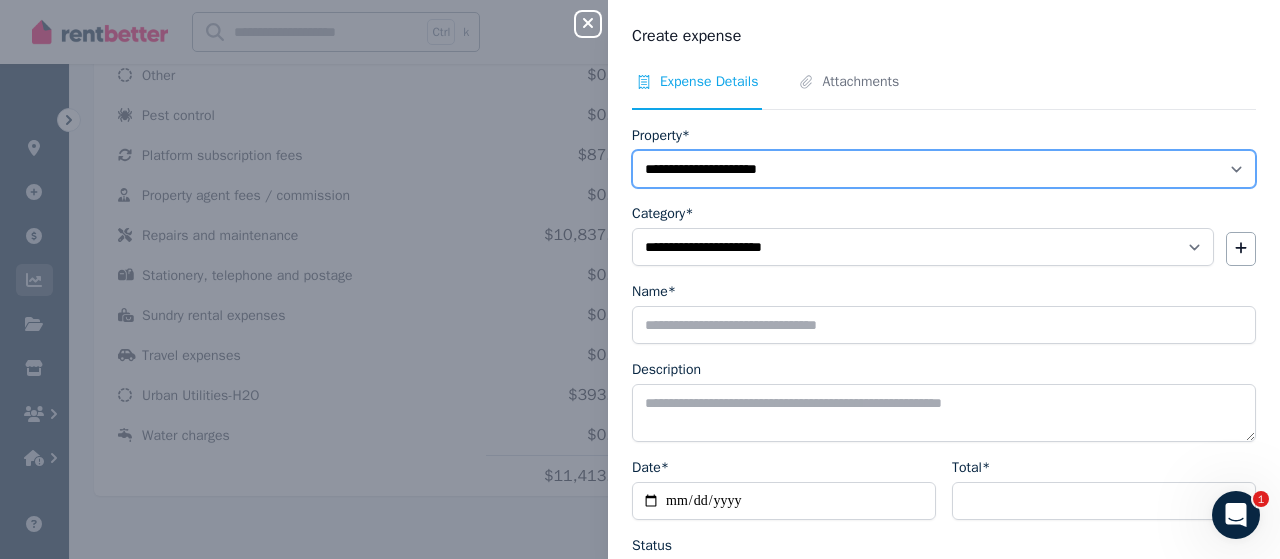 click on "**********" at bounding box center (944, 169) 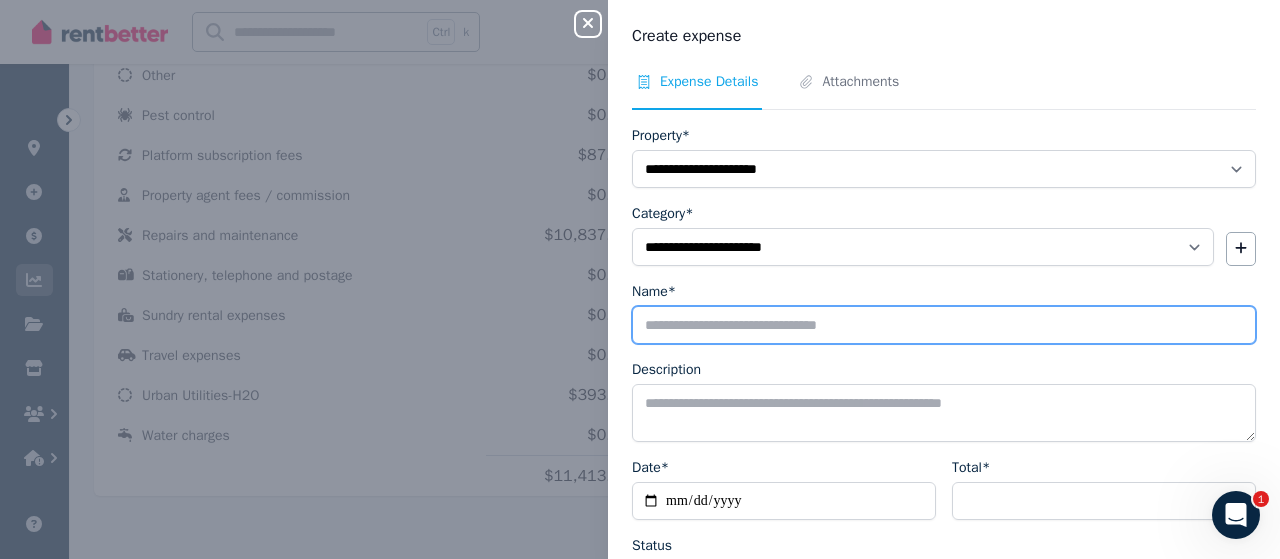 click on "Name*" at bounding box center (944, 325) 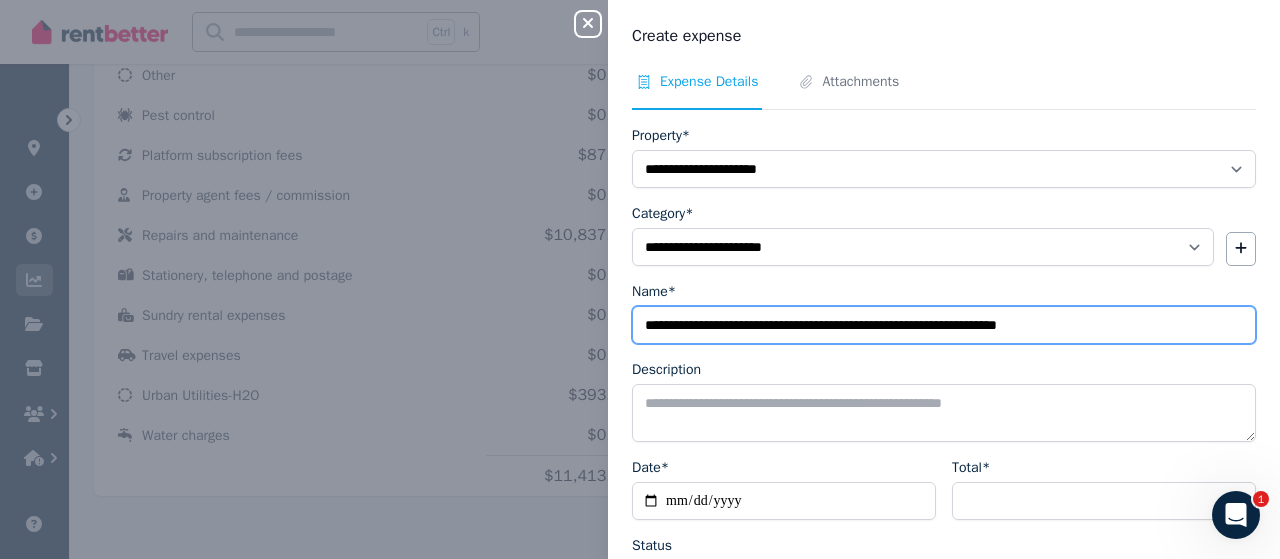 click on "**********" at bounding box center (944, 325) 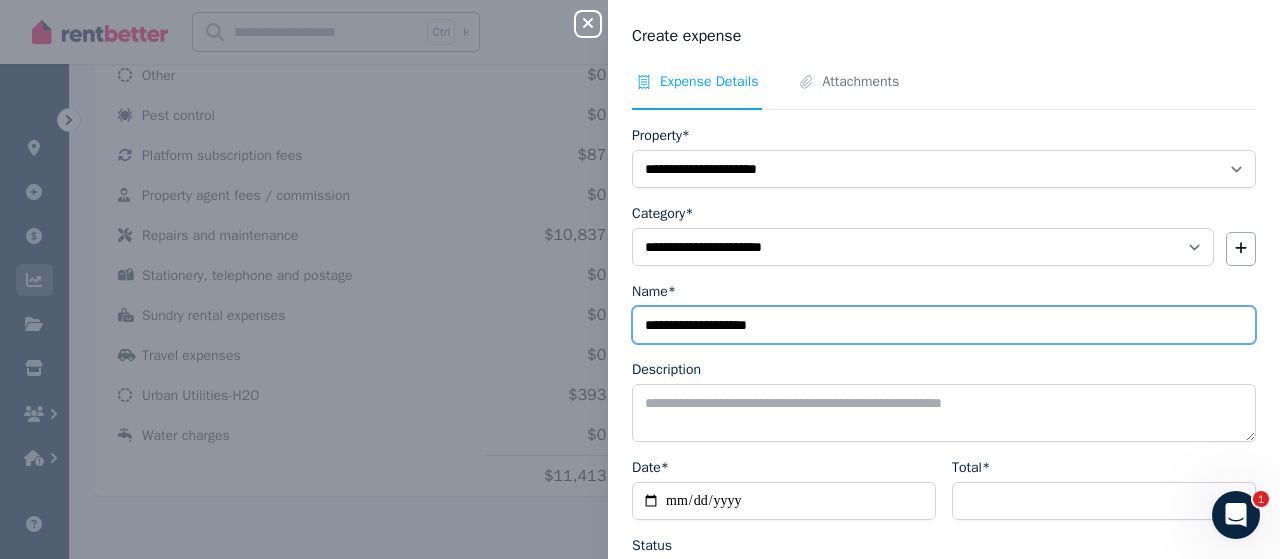 scroll, scrollTop: 152, scrollLeft: 0, axis: vertical 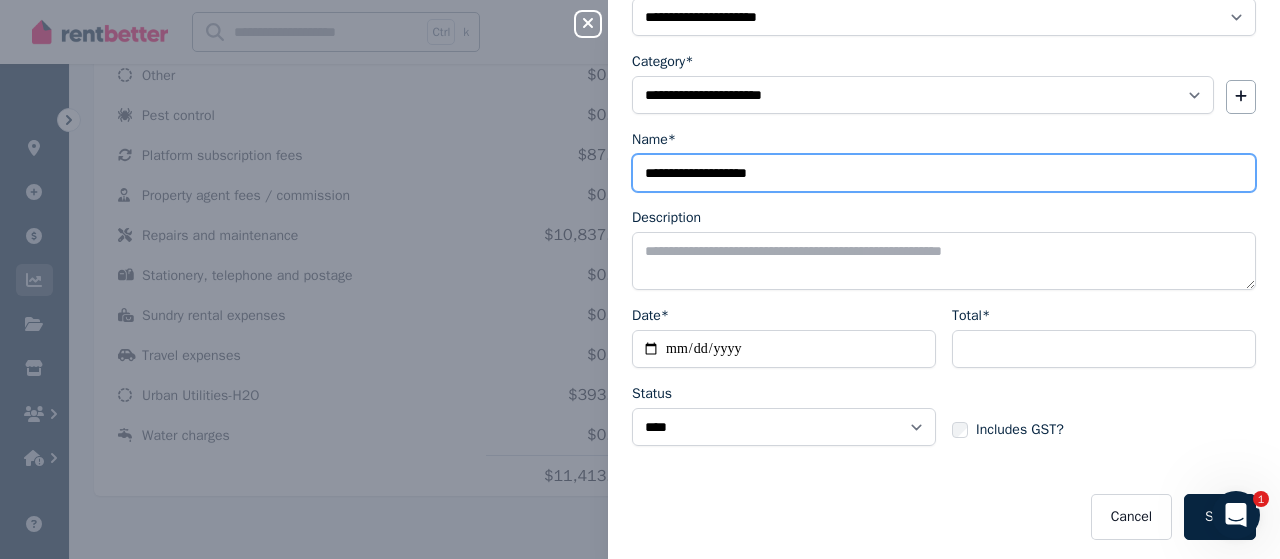 type on "**********" 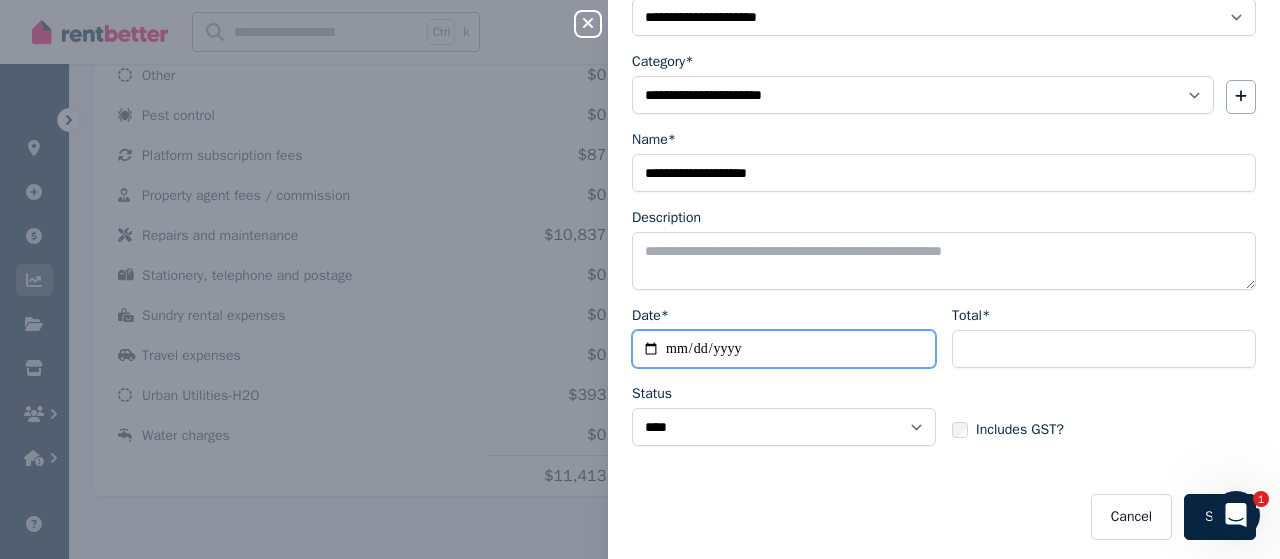 click on "Date*" at bounding box center (784, 349) 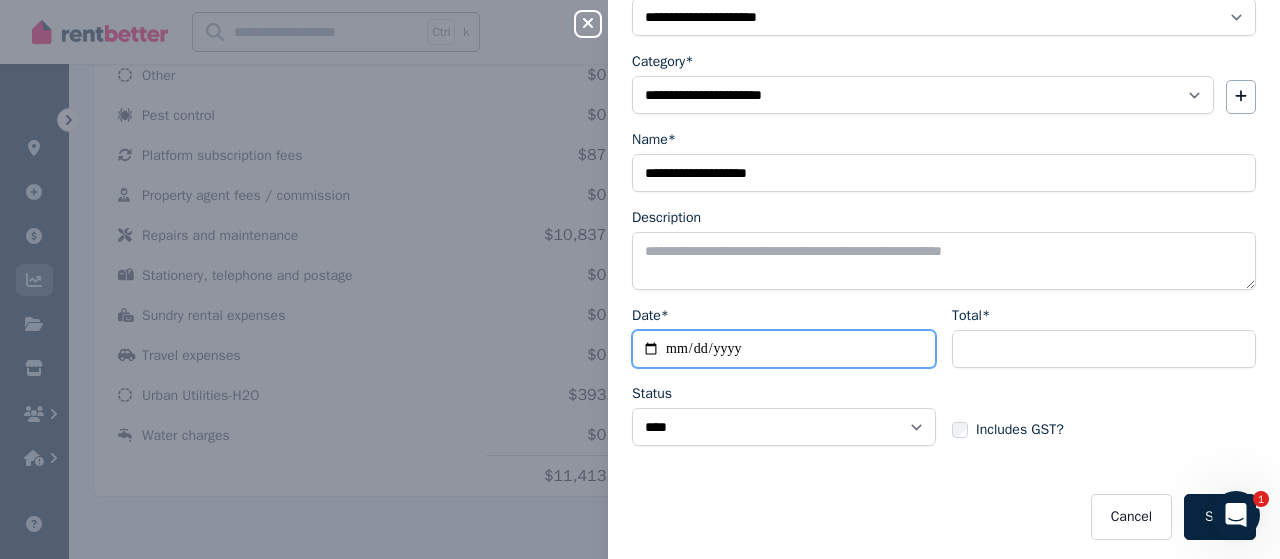 type on "**********" 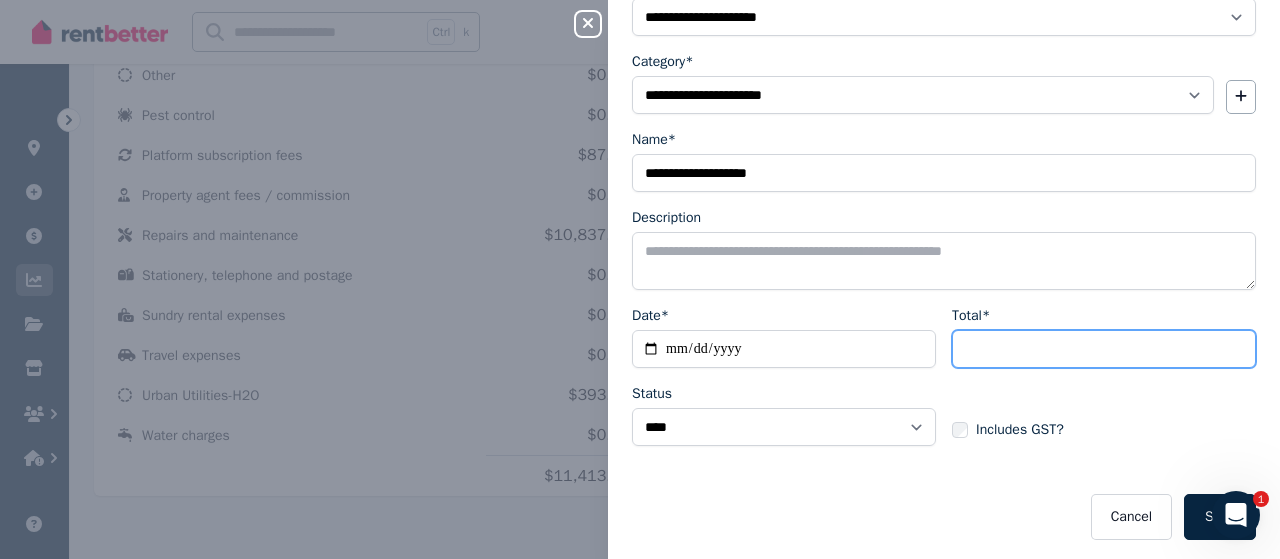 click on "Total*" at bounding box center [1104, 349] 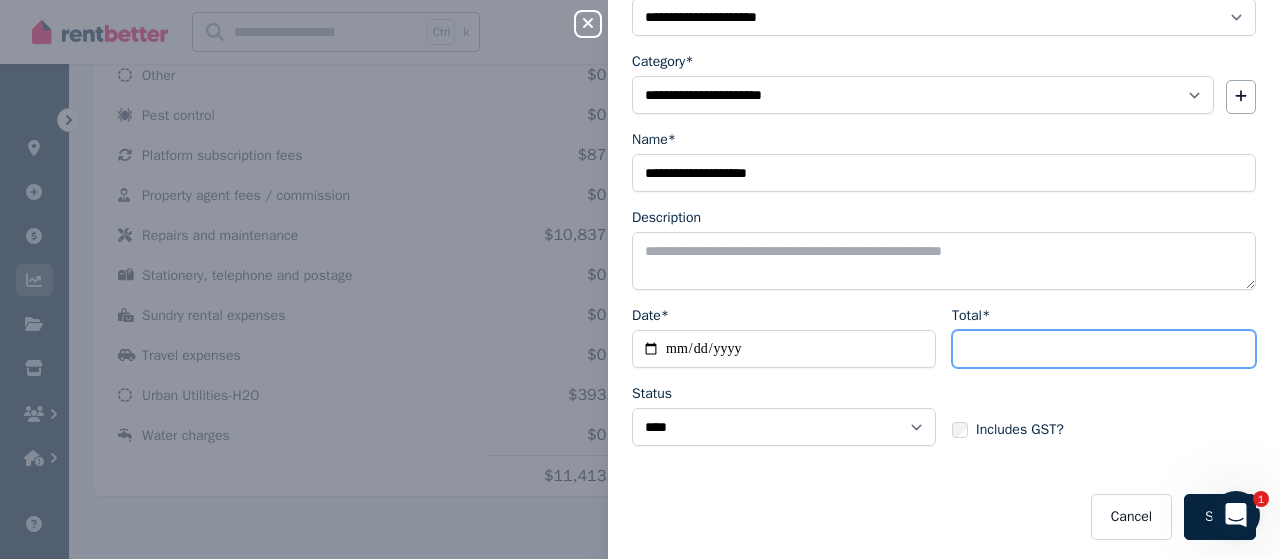 type on "****" 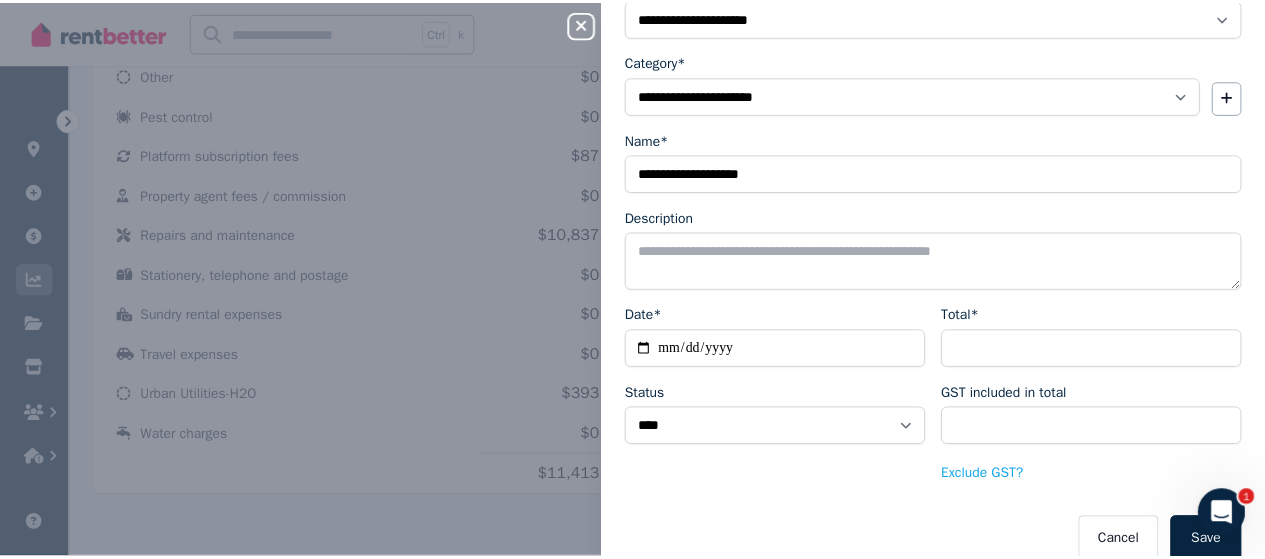 scroll, scrollTop: 176, scrollLeft: 0, axis: vertical 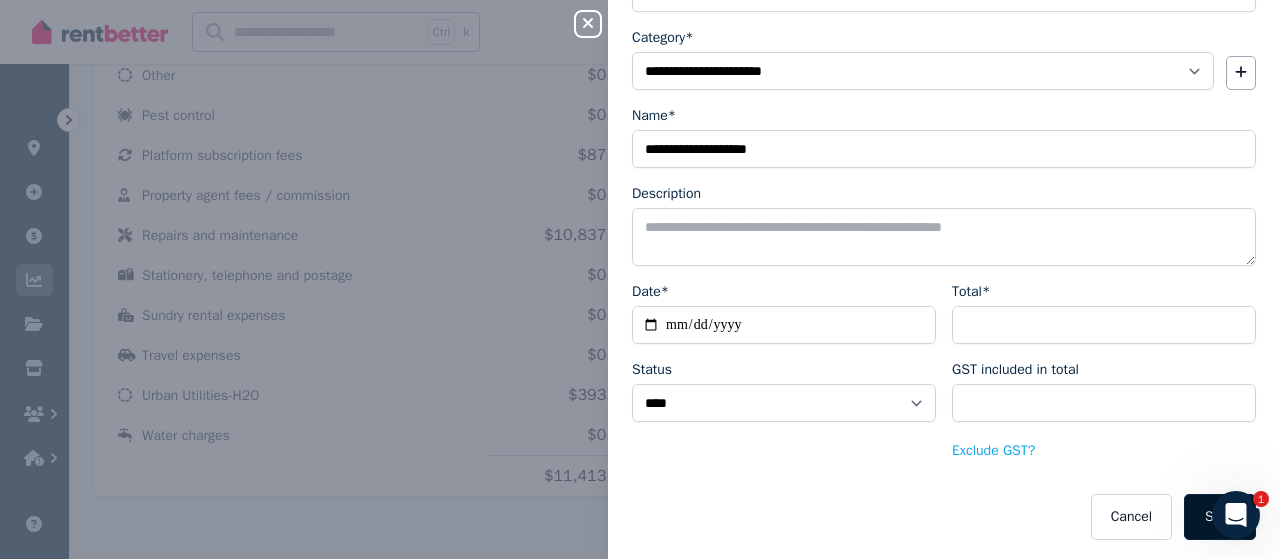 click on "Save" at bounding box center (1220, 517) 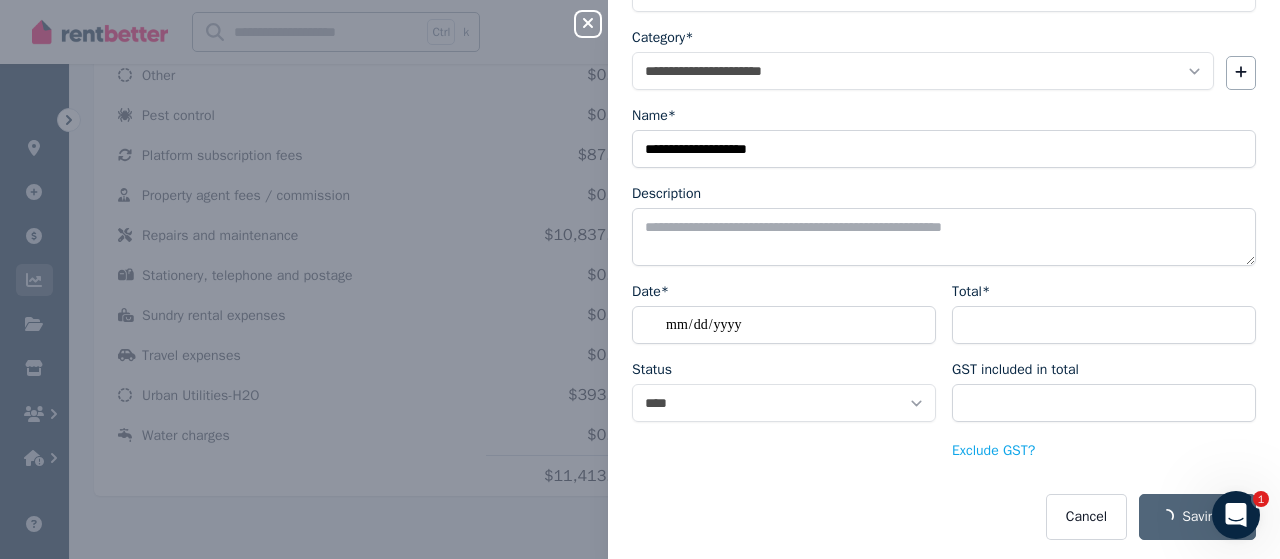 select 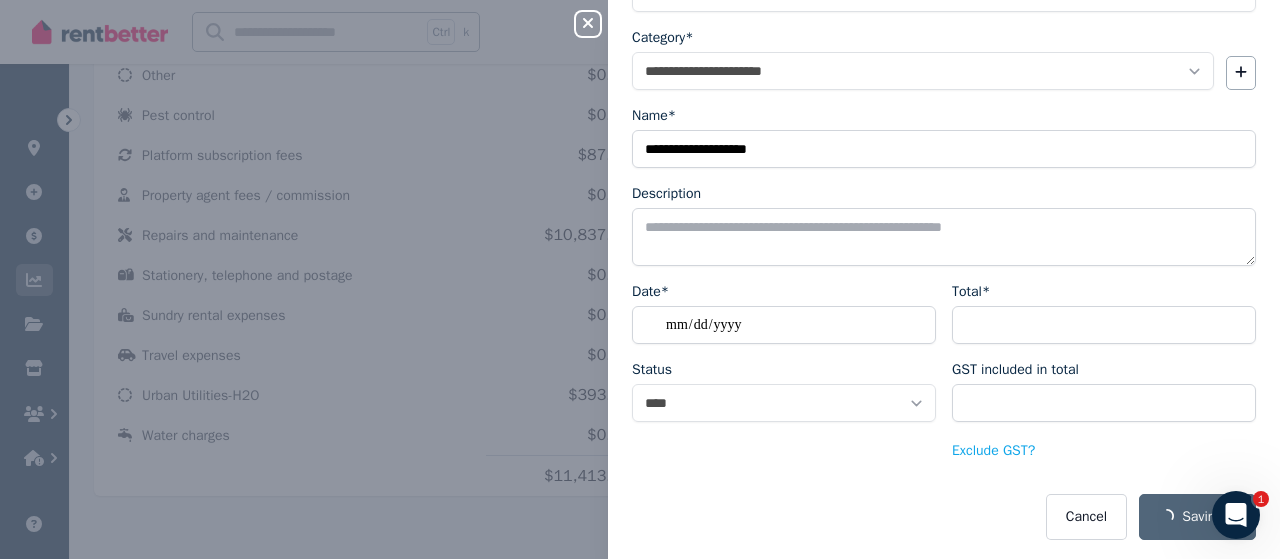 select 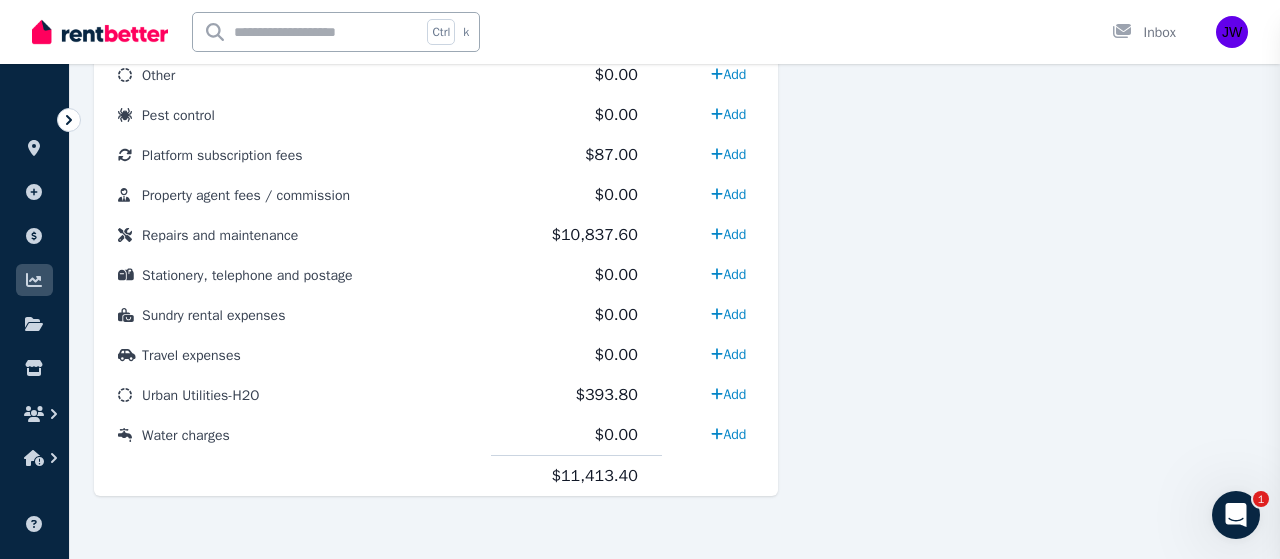 scroll, scrollTop: 152, scrollLeft: 0, axis: vertical 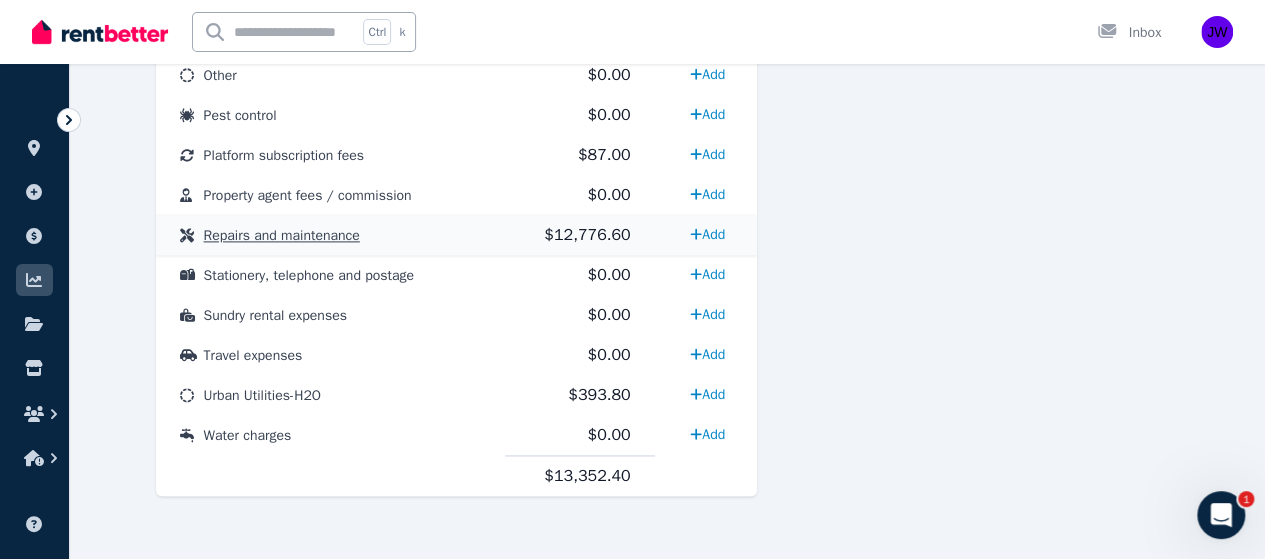 click on "Repairs and maintenance" at bounding box center (330, 235) 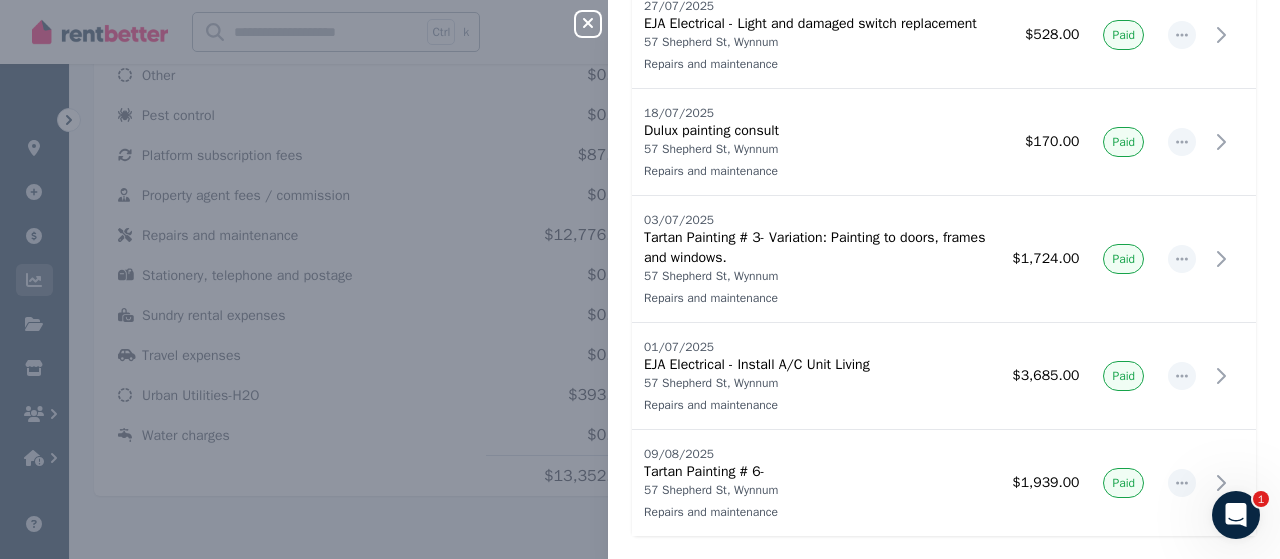 scroll, scrollTop: 539, scrollLeft: 0, axis: vertical 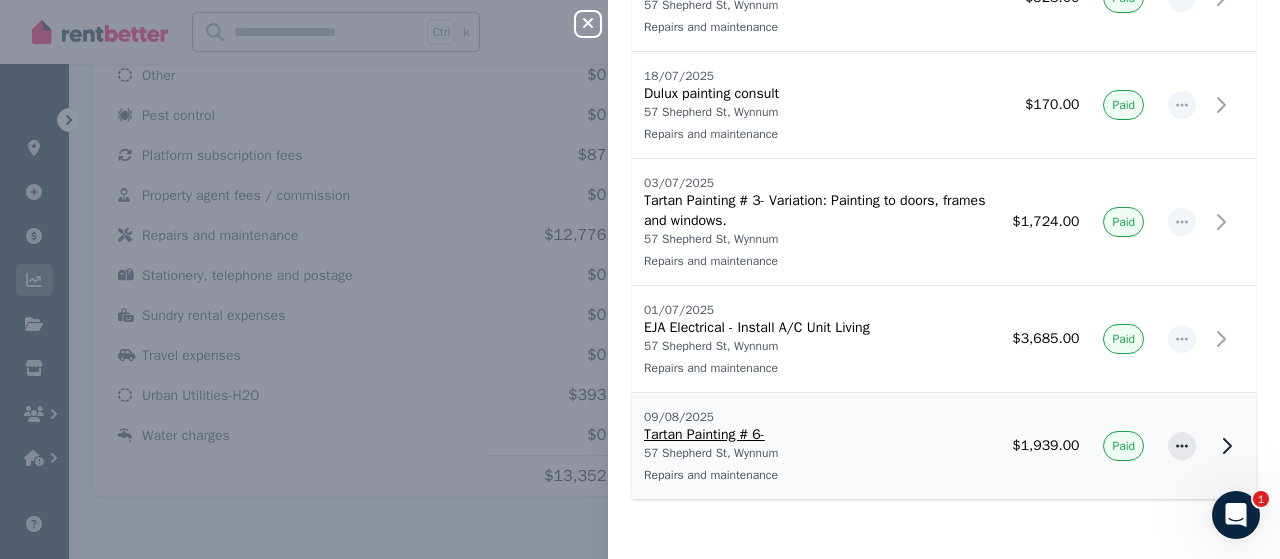 click on "Tartan Painting # 6-" at bounding box center (816, 435) 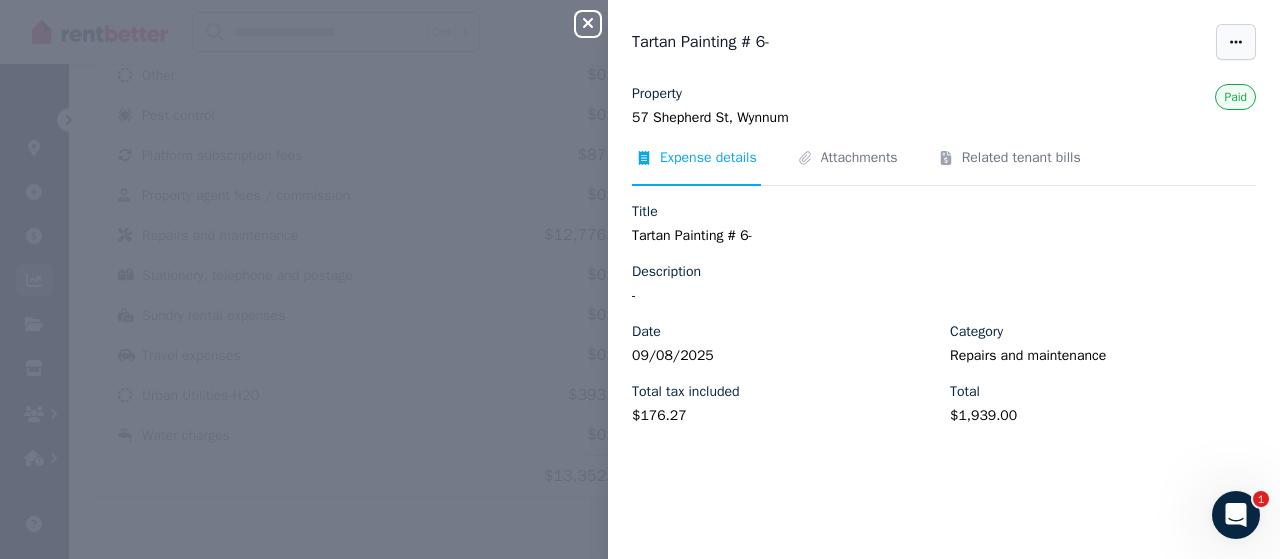 click 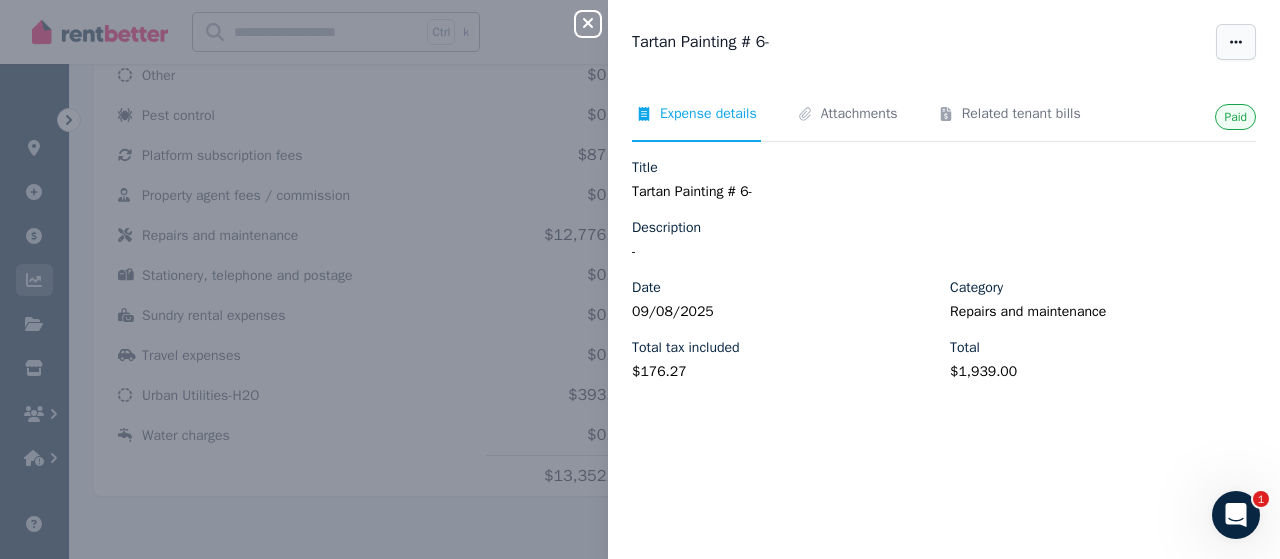 click at bounding box center (1236, 42) 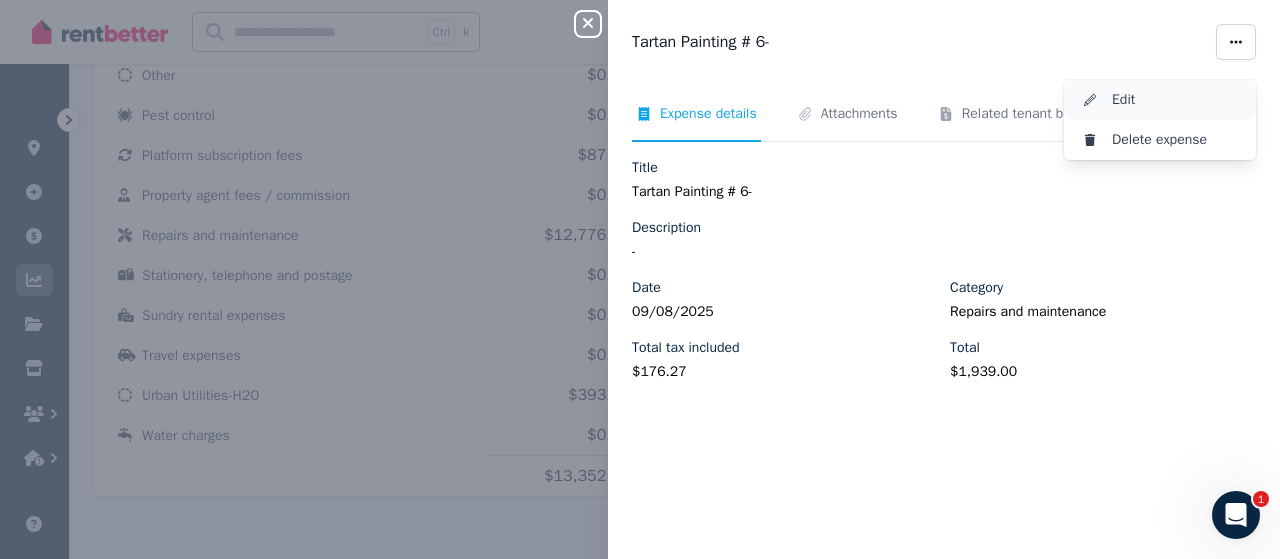 click on "Edit" at bounding box center (1176, 100) 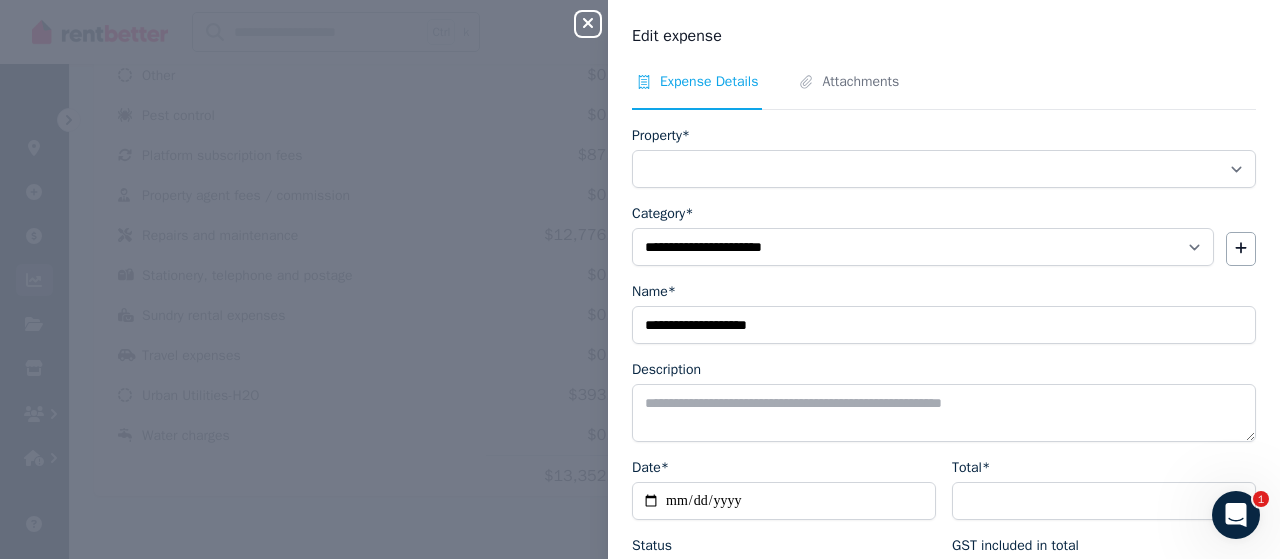 select on "**********" 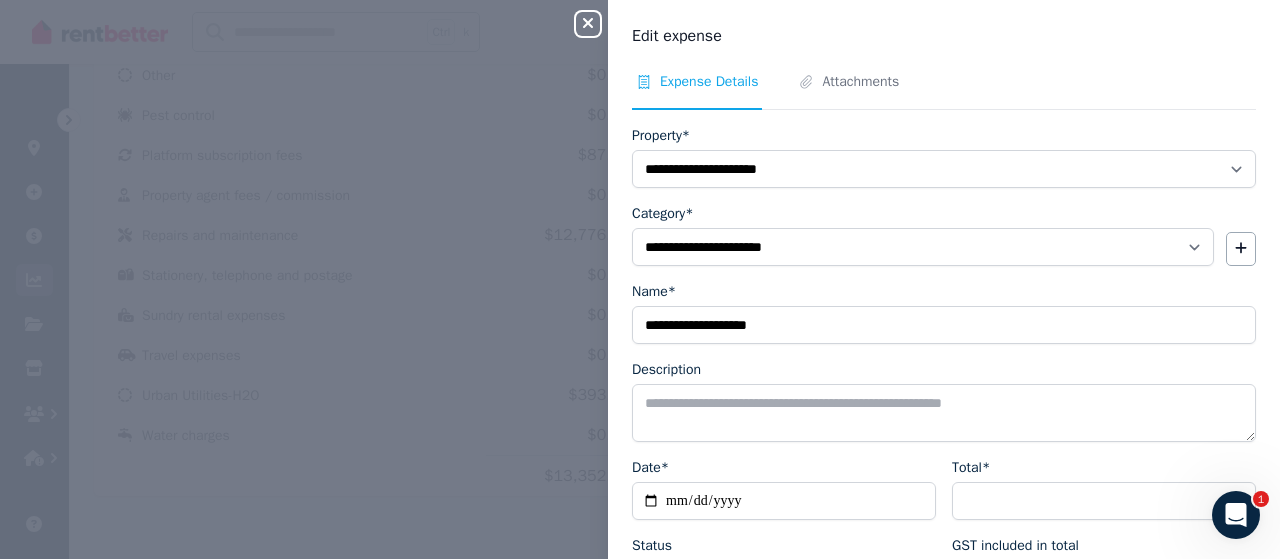 scroll, scrollTop: 176, scrollLeft: 0, axis: vertical 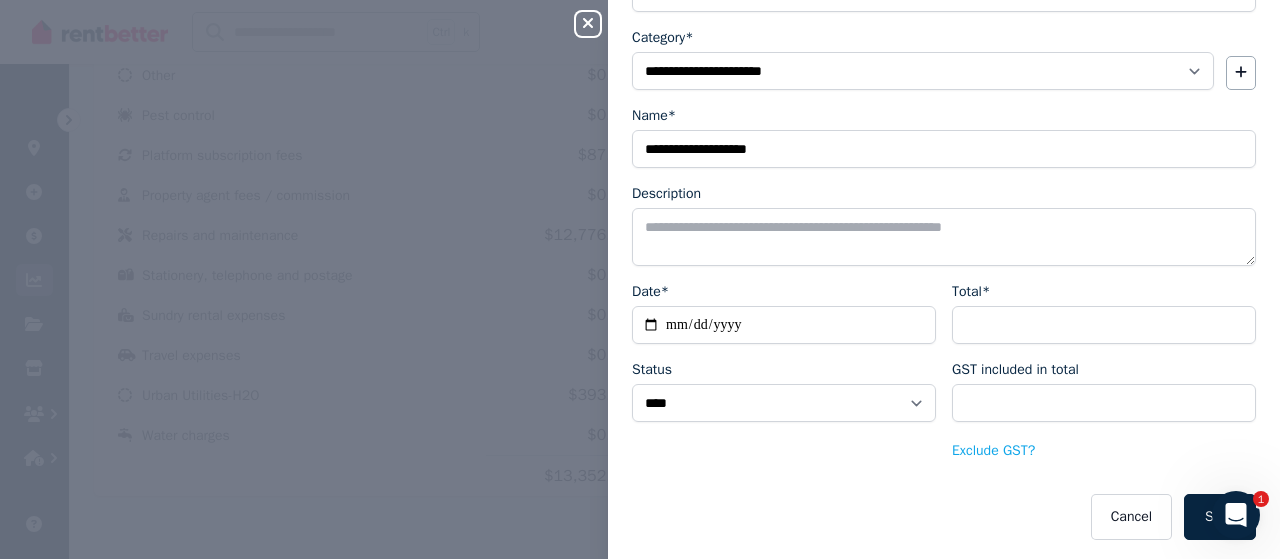 click on "*******" at bounding box center [1104, 325] 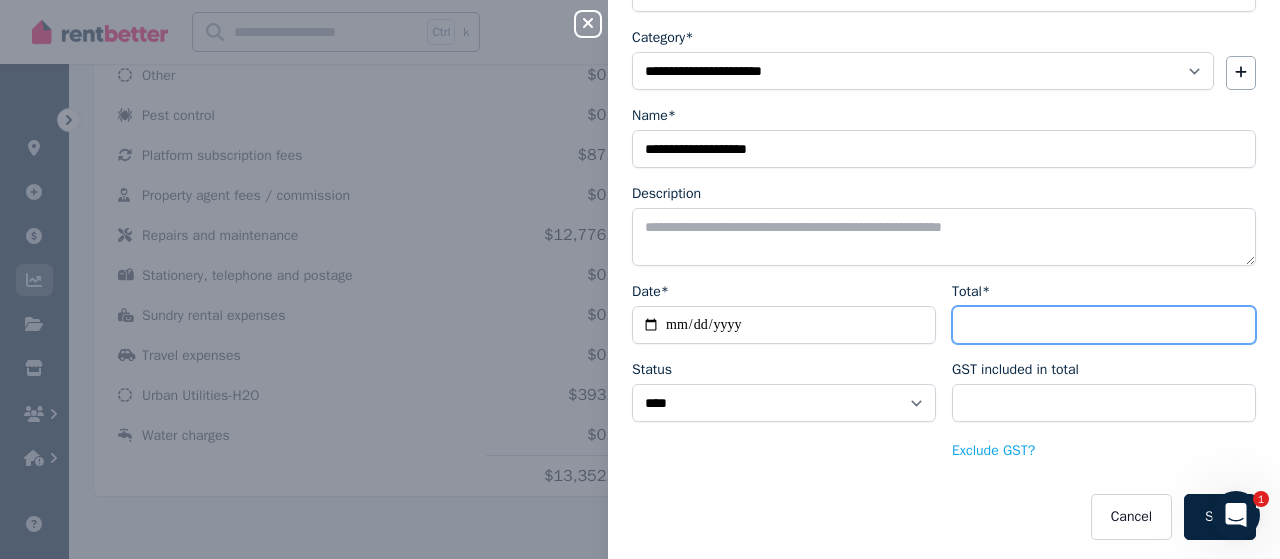 click on "*******" at bounding box center (1104, 325) 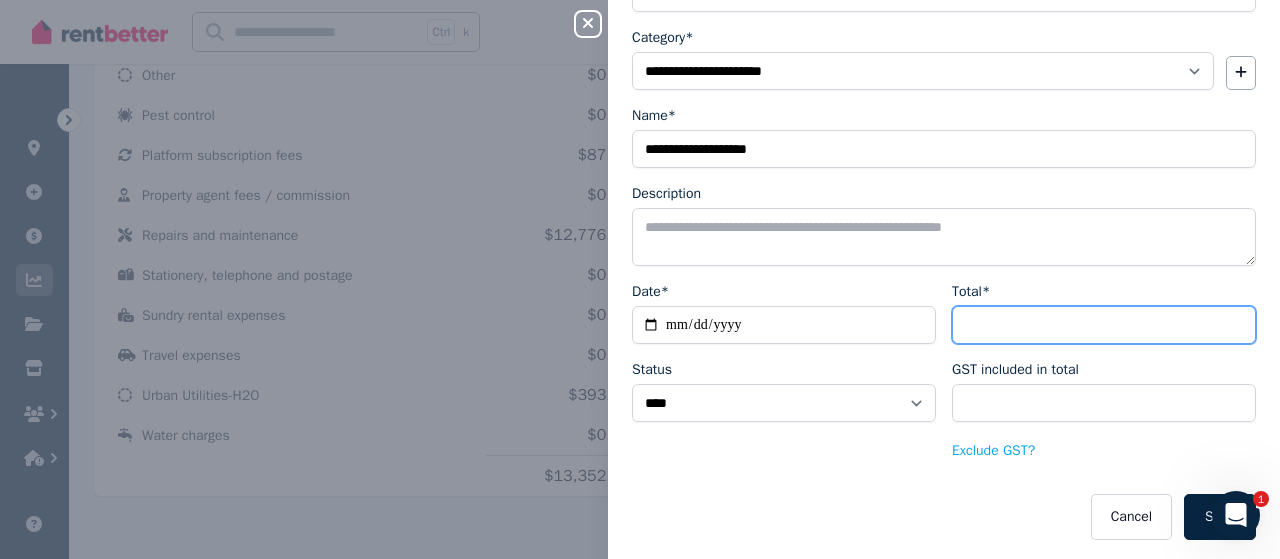 type on "******" 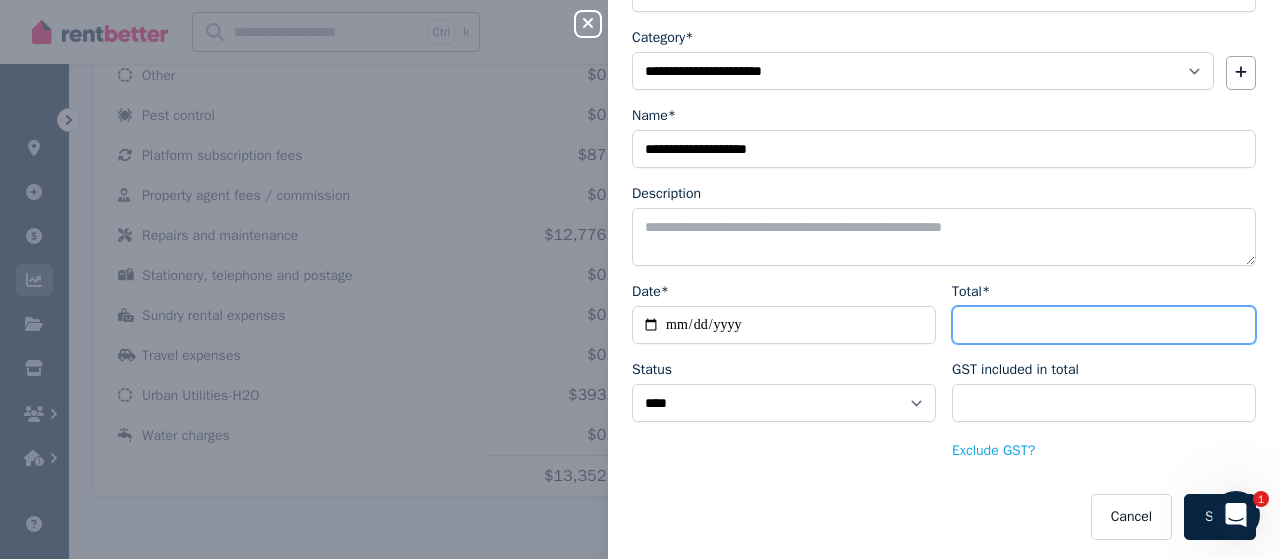type on "*****" 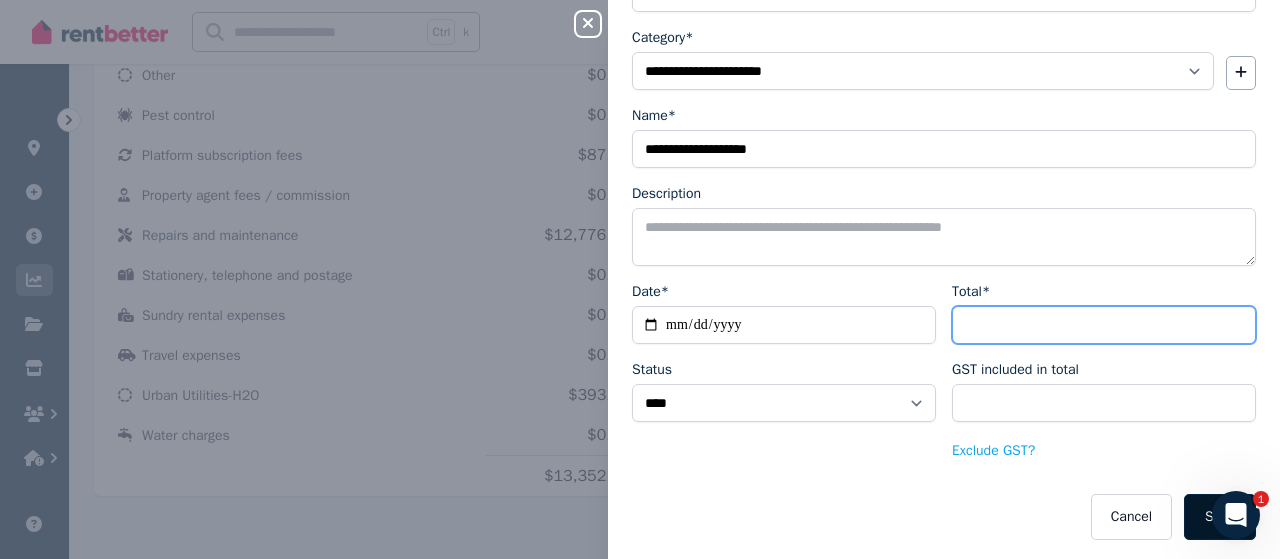 type on "*******" 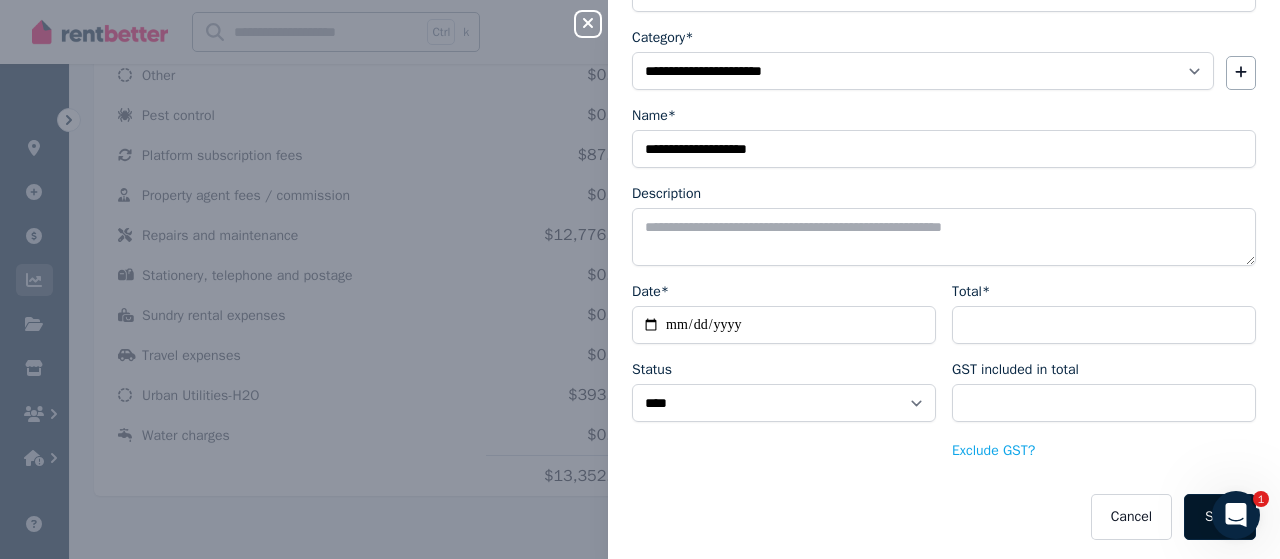 click on "Save" at bounding box center (1220, 517) 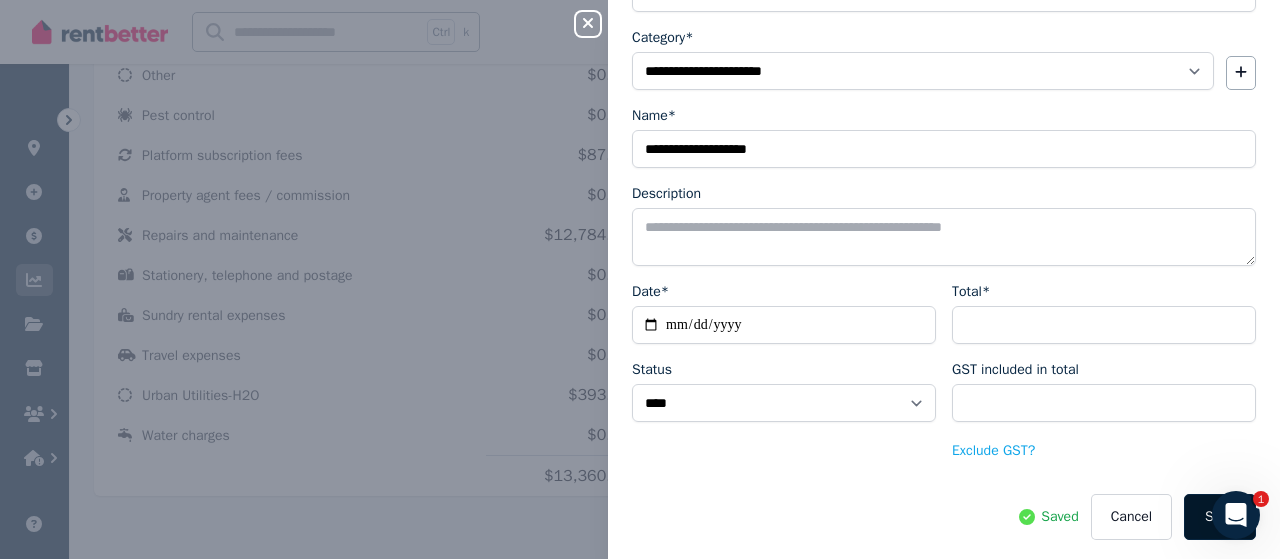 click on "Save" at bounding box center (1220, 517) 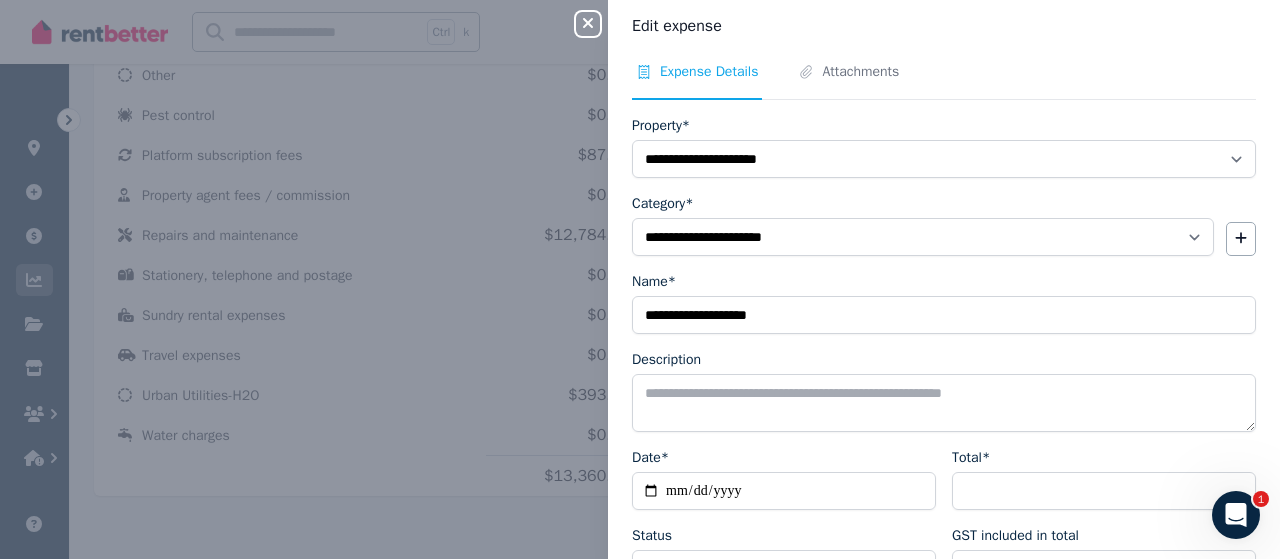 scroll, scrollTop: 0, scrollLeft: 0, axis: both 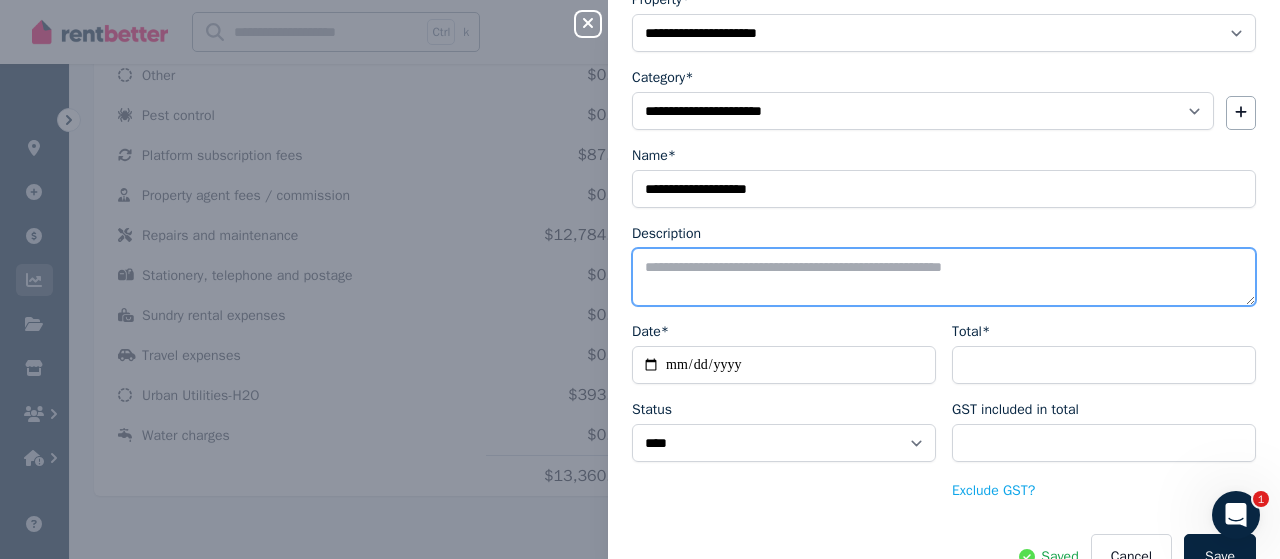 click on "Description" at bounding box center (944, 277) 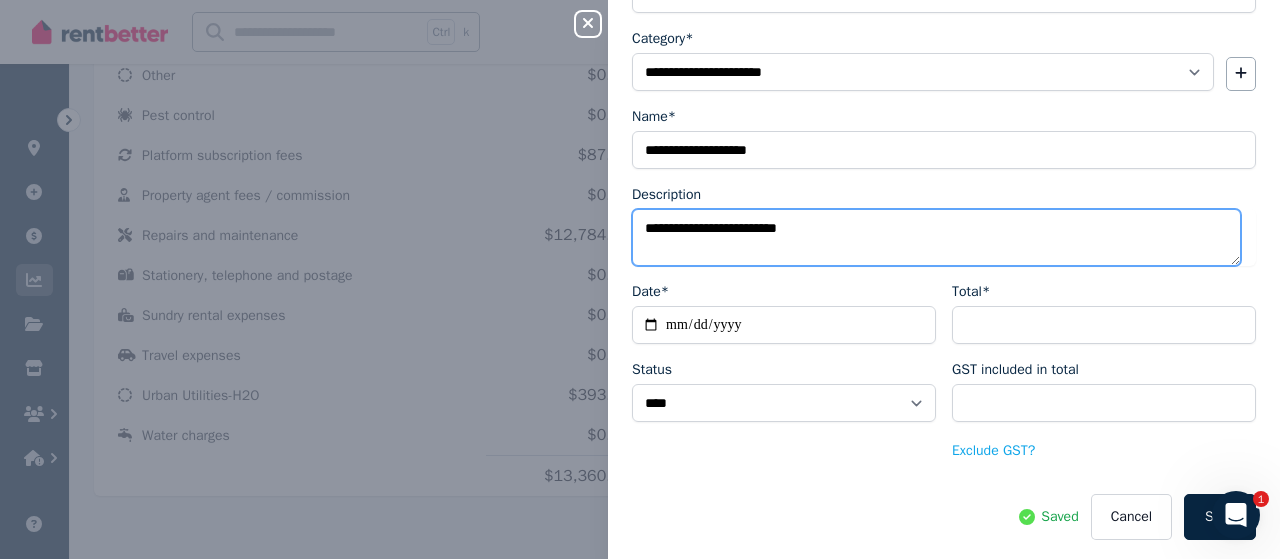 scroll, scrollTop: 0, scrollLeft: 0, axis: both 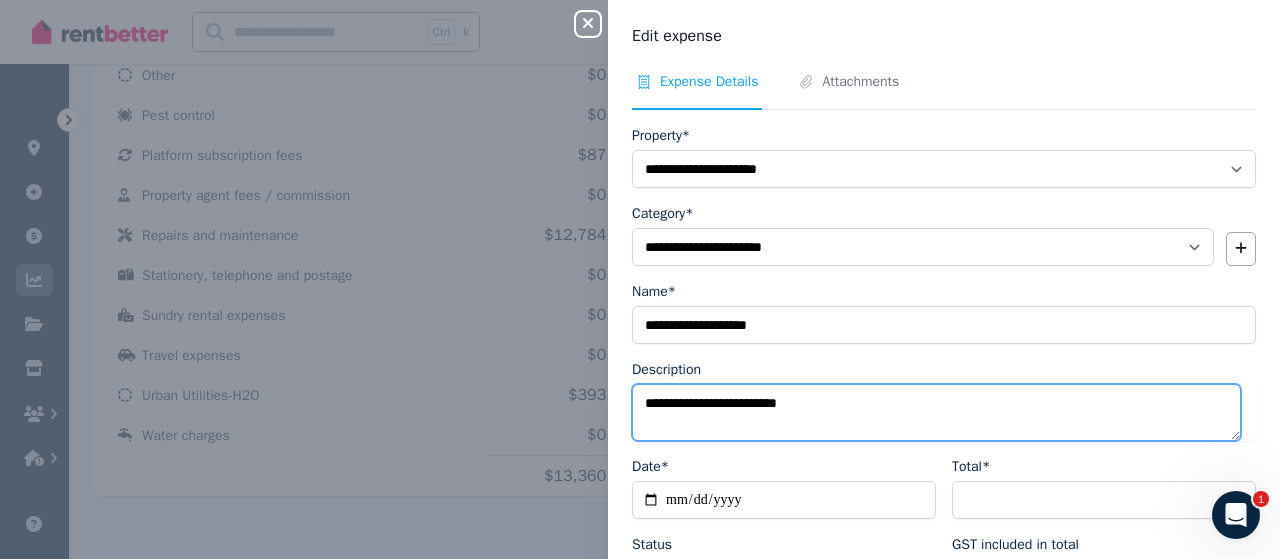 type on "**********" 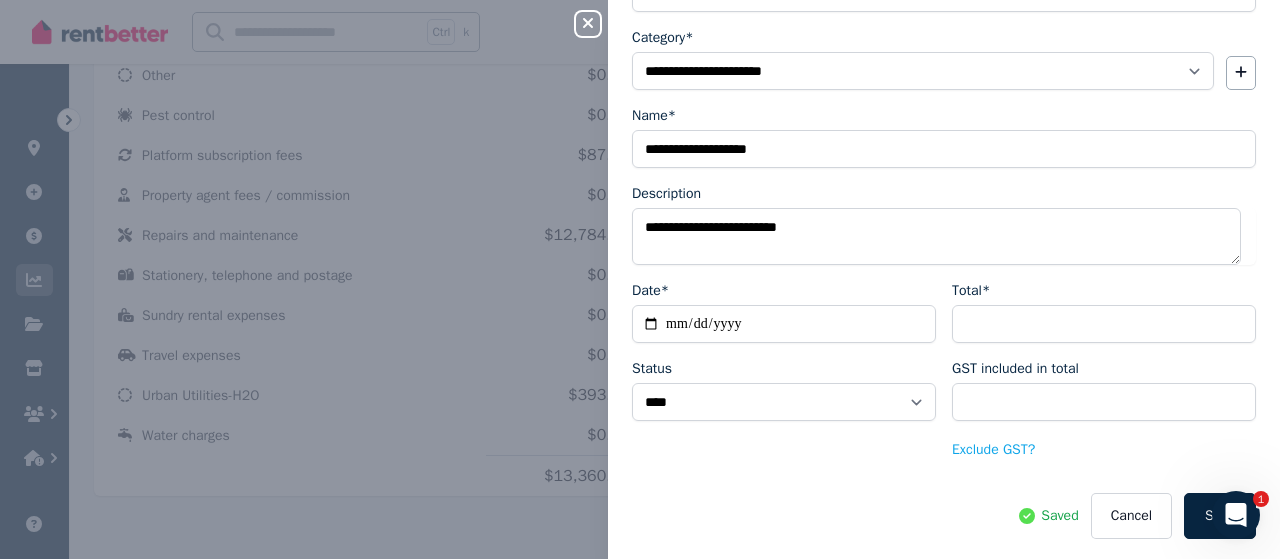 scroll, scrollTop: 0, scrollLeft: 0, axis: both 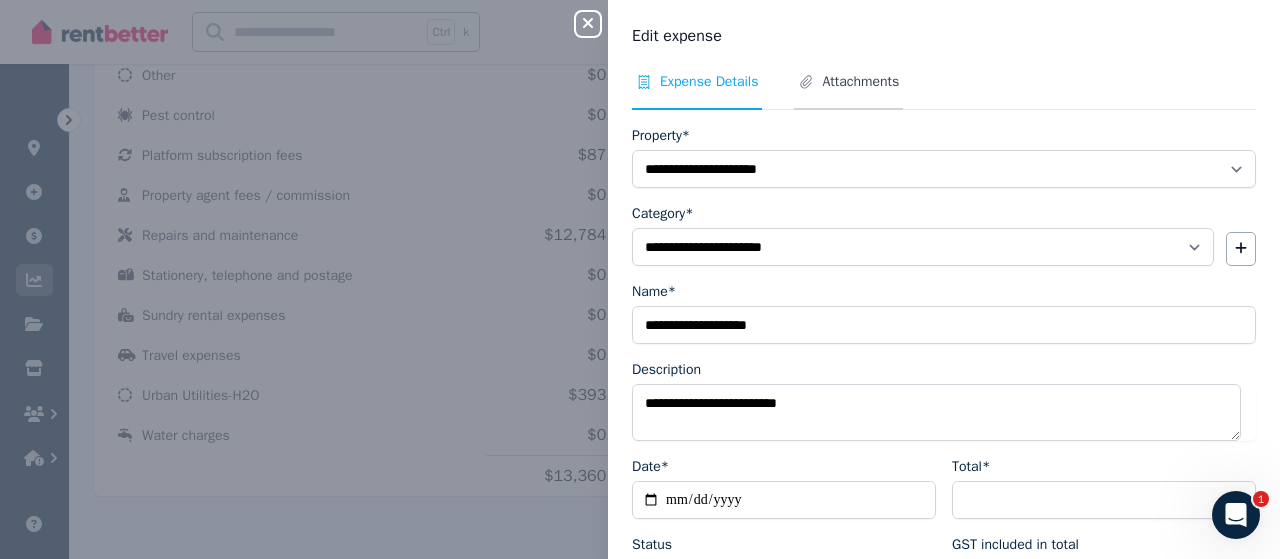 click on "Attachments" at bounding box center (860, 82) 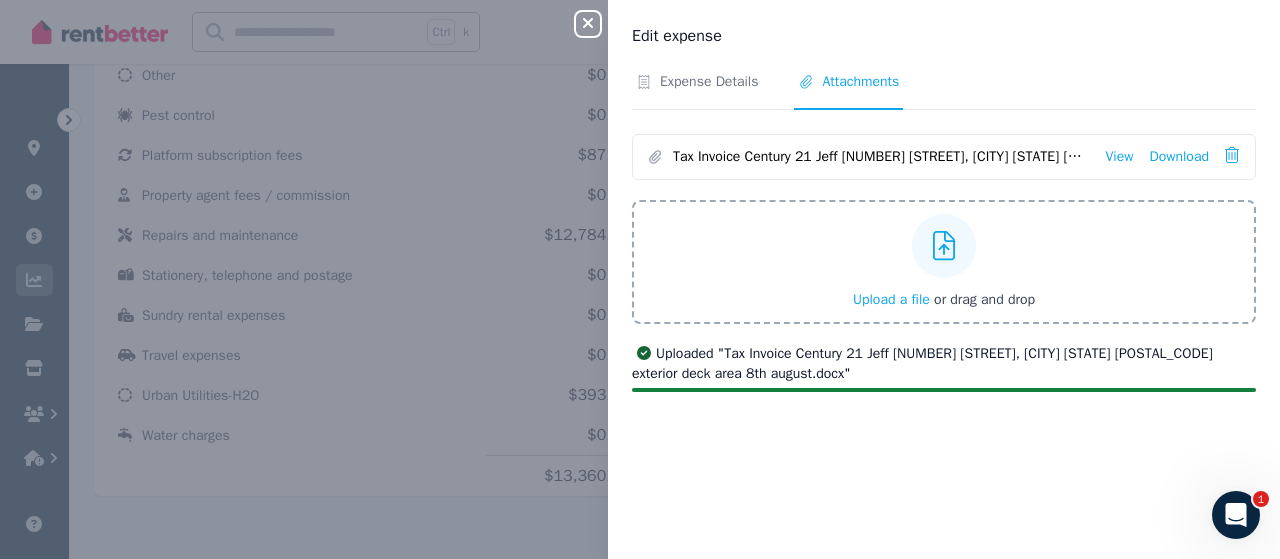 click on "Expense Details Attachments" at bounding box center [944, 91] 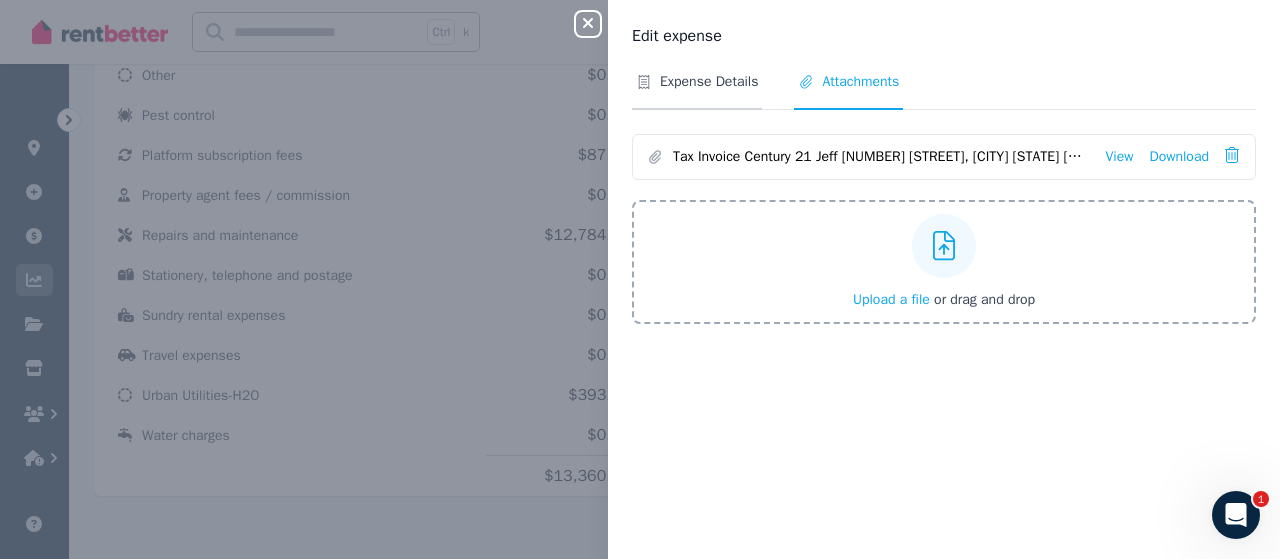 click on "Expense Details" at bounding box center [709, 82] 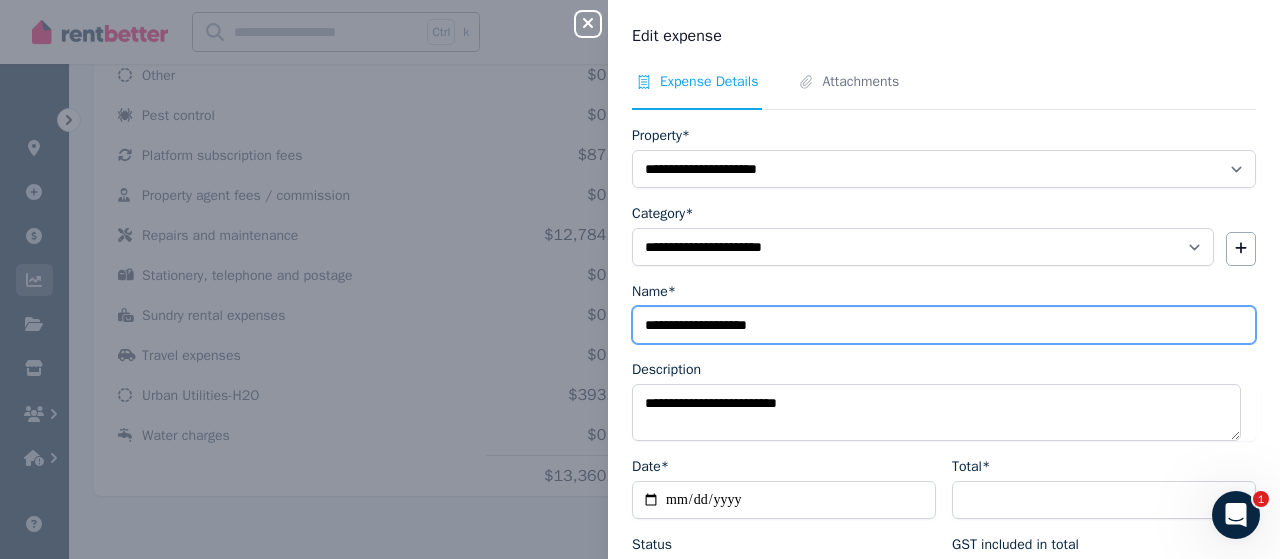 click on "**********" at bounding box center [944, 325] 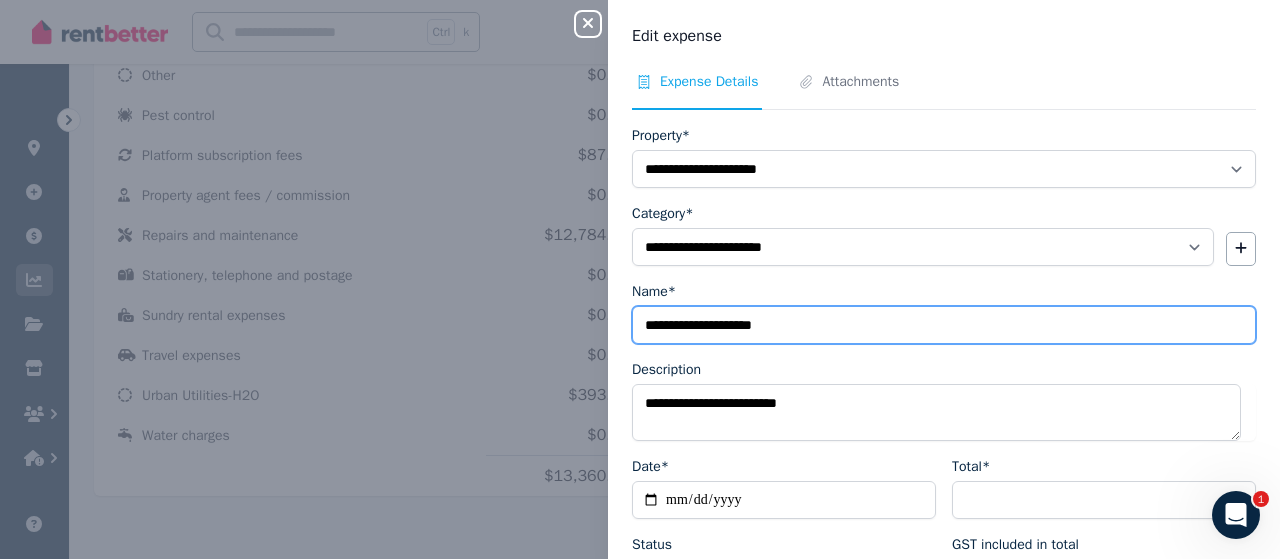 paste on "**********" 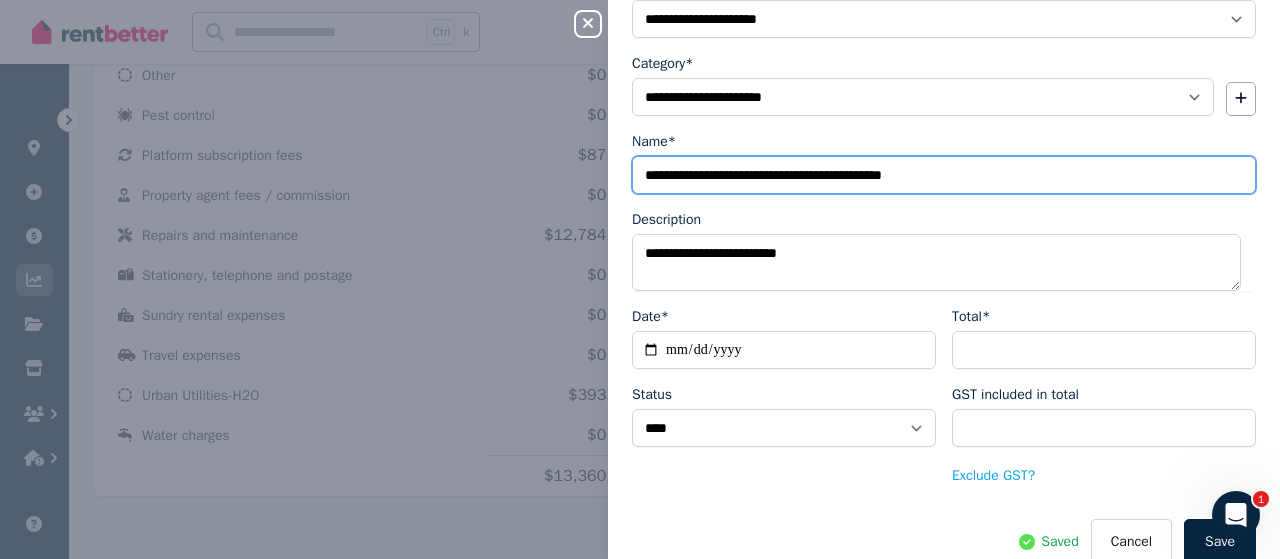 scroll, scrollTop: 176, scrollLeft: 0, axis: vertical 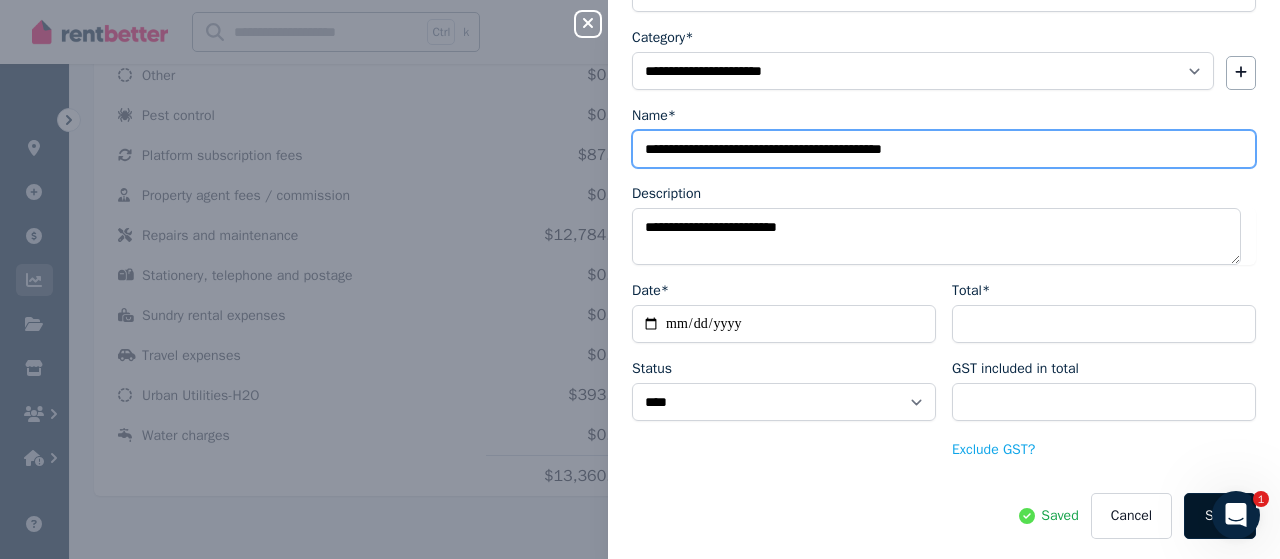 type on "**********" 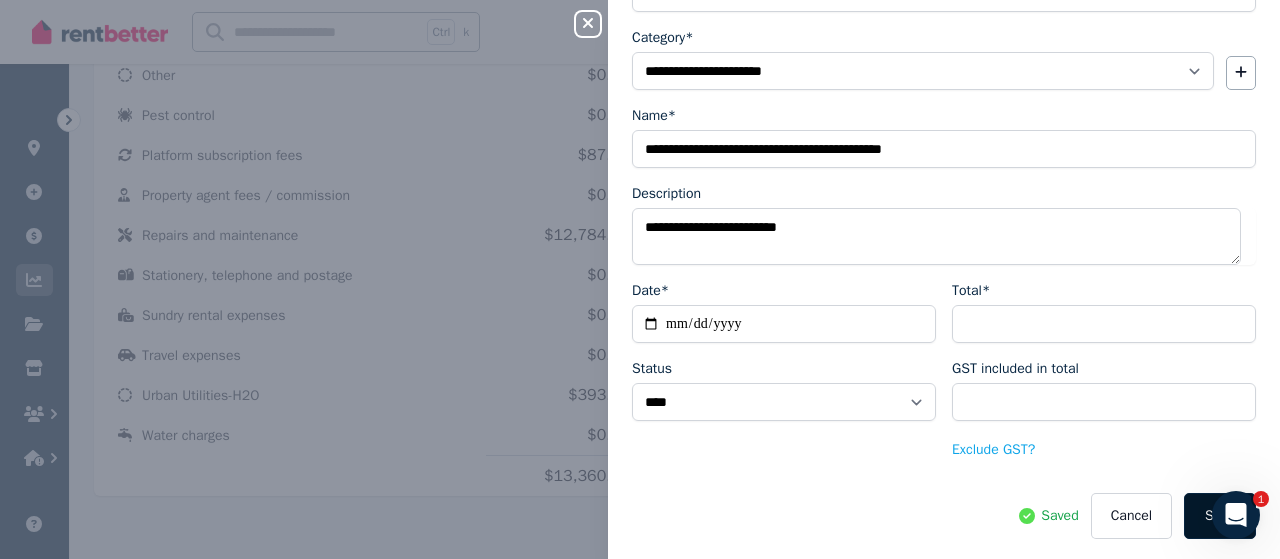 click on "Save" at bounding box center [1220, 516] 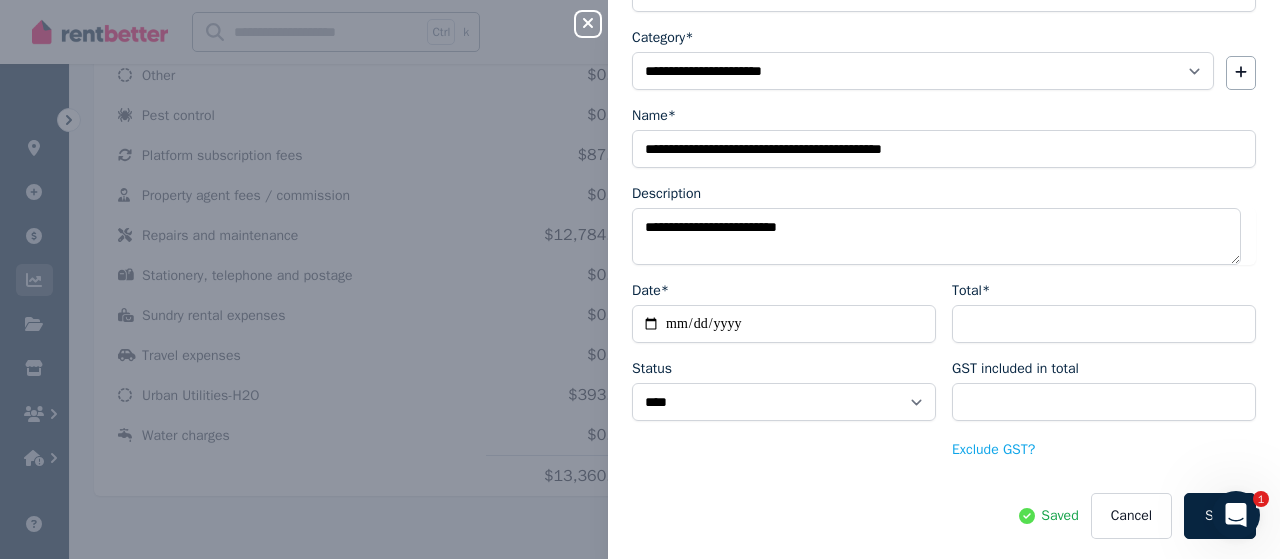 click 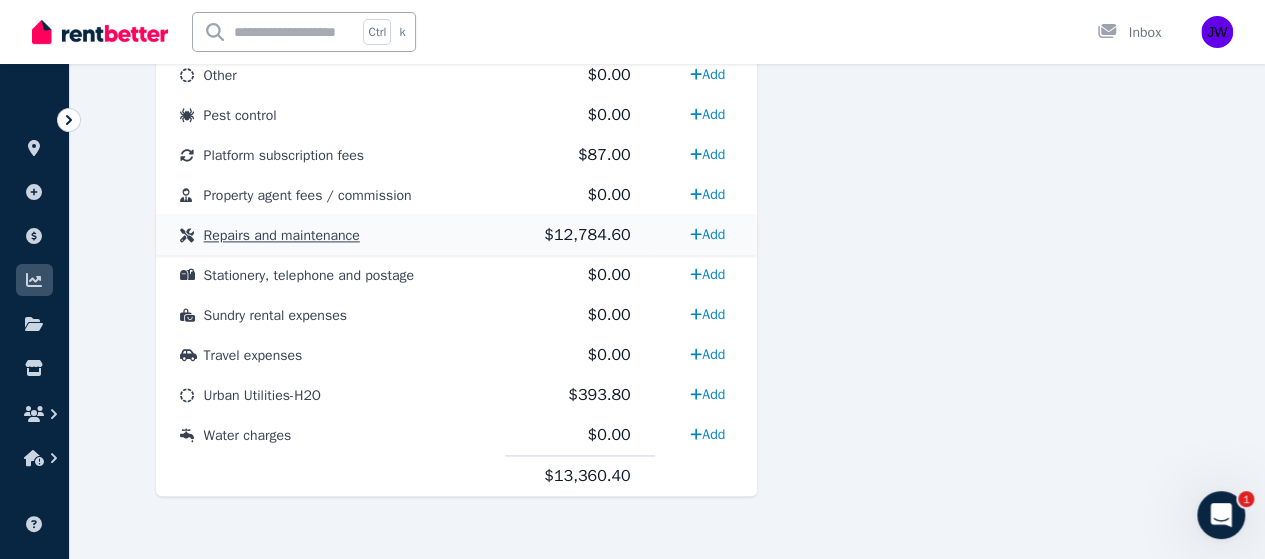 click on "Repairs and maintenance" at bounding box center (282, 235) 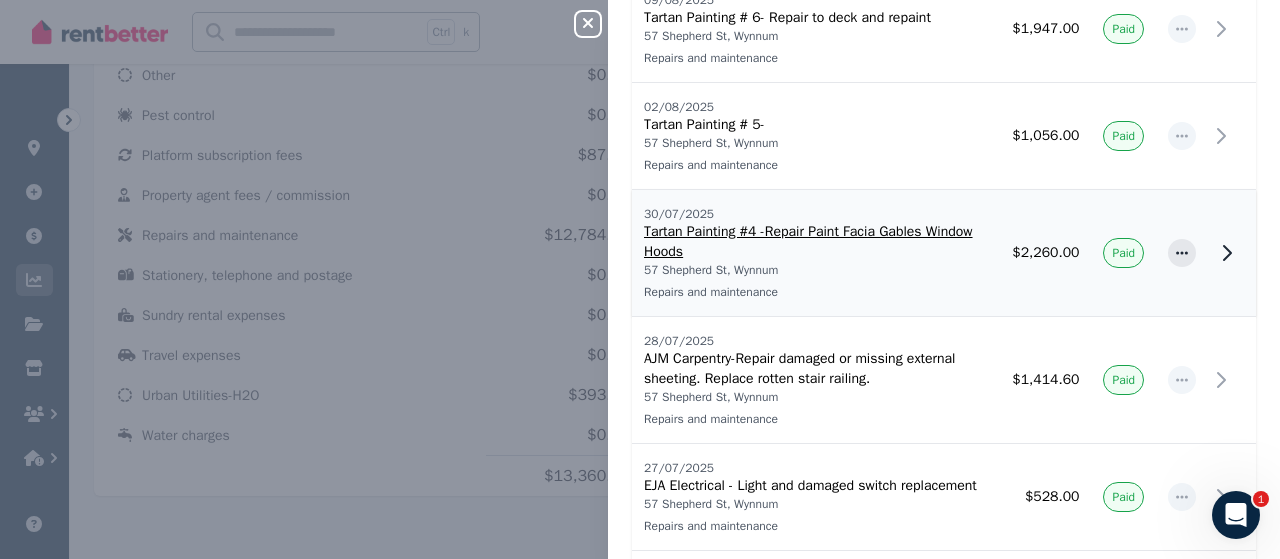 scroll, scrollTop: 128, scrollLeft: 0, axis: vertical 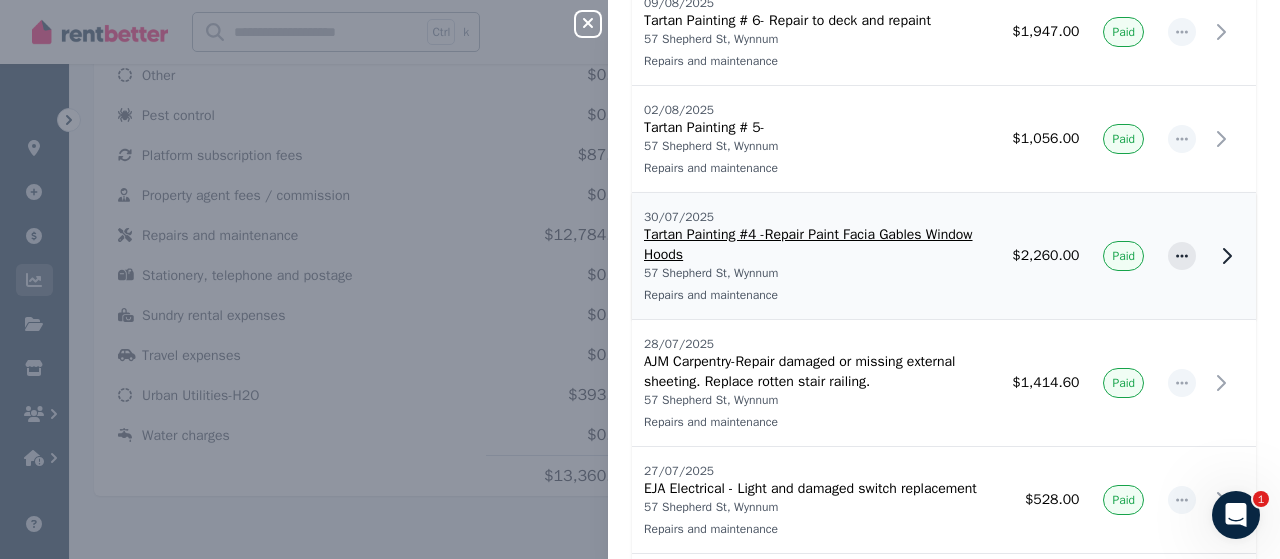 click on "Tartan Painting #4 -Repair Paint Facia Gables Window Hoods" at bounding box center (816, 245) 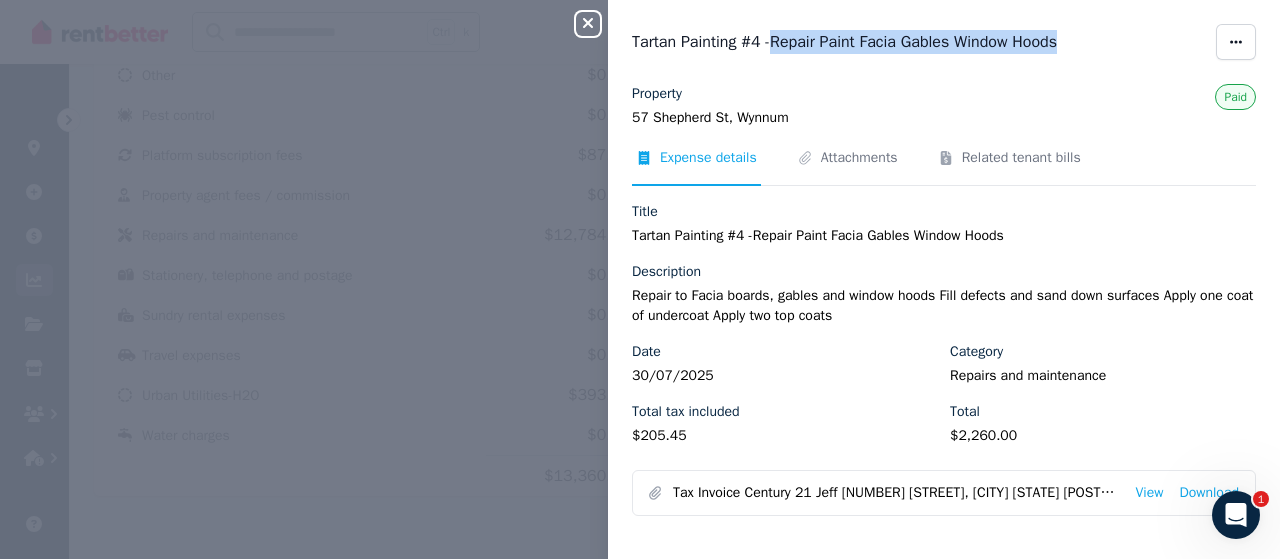 drag, startPoint x: 1073, startPoint y: 47, endPoint x: 774, endPoint y: 48, distance: 299.00168 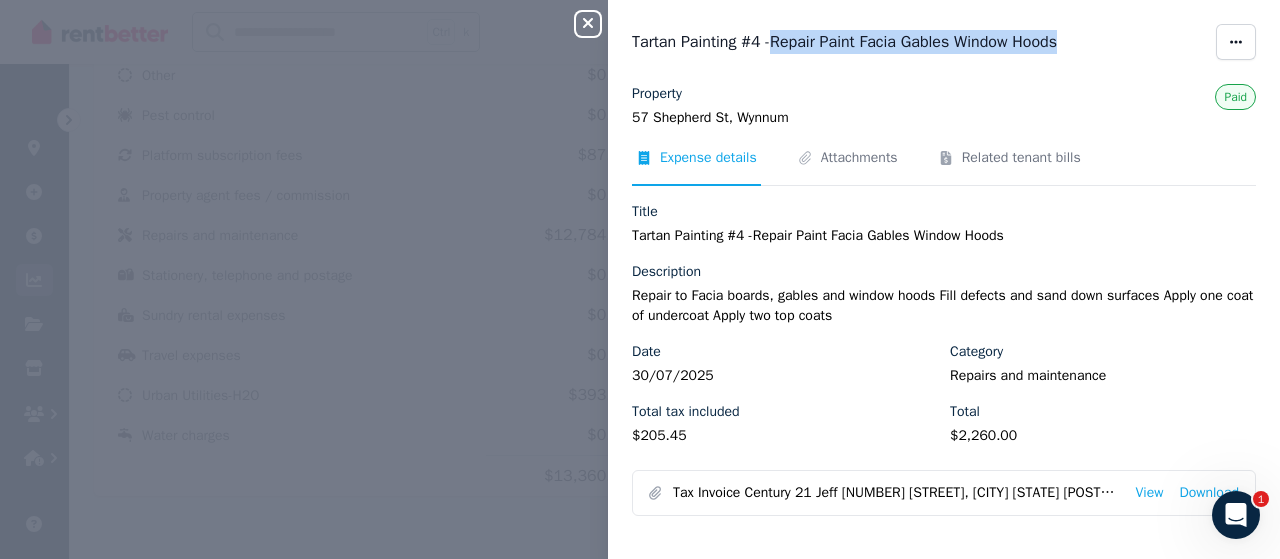 click on "Tartan Painting #4 -Repair Paint Facia Gables Window Hoods" at bounding box center (918, 42) 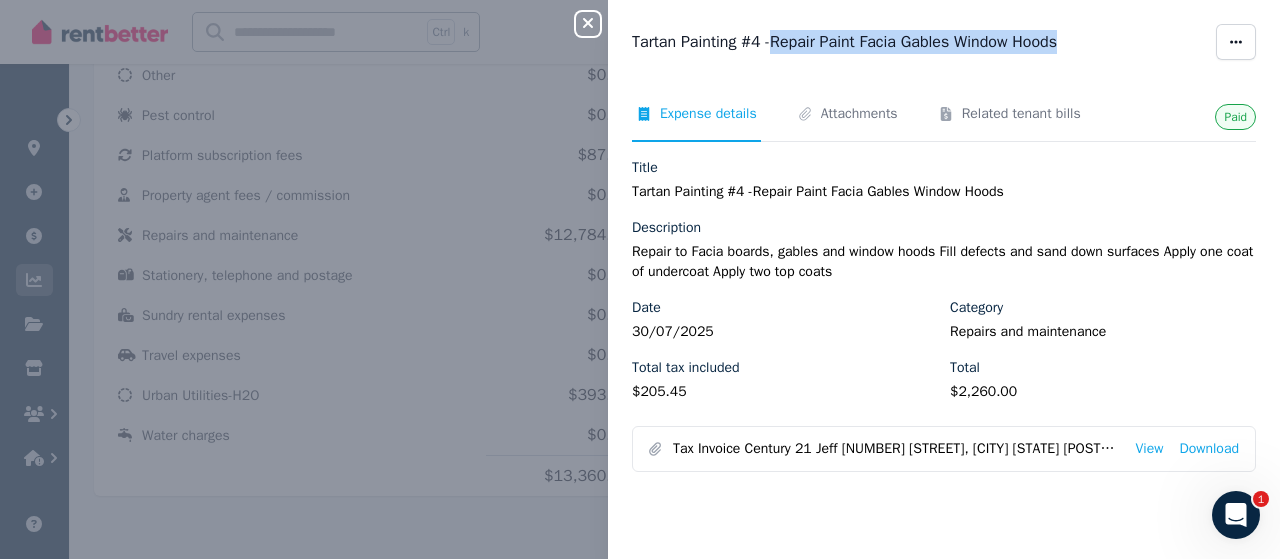 scroll, scrollTop: 0, scrollLeft: 0, axis: both 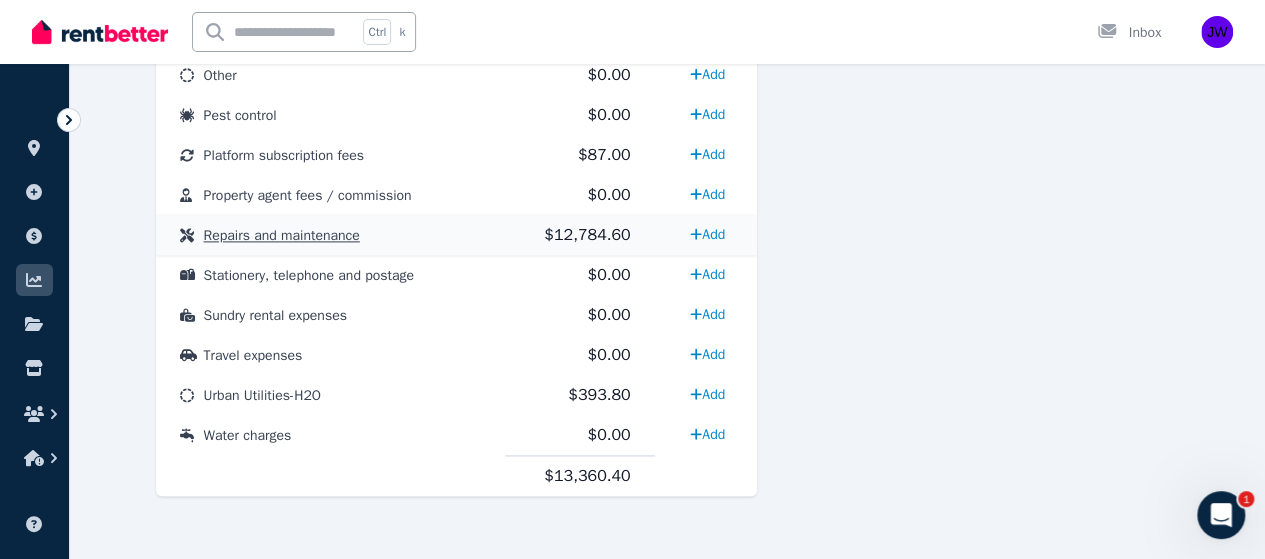 click on "Repairs and maintenance" at bounding box center (330, 235) 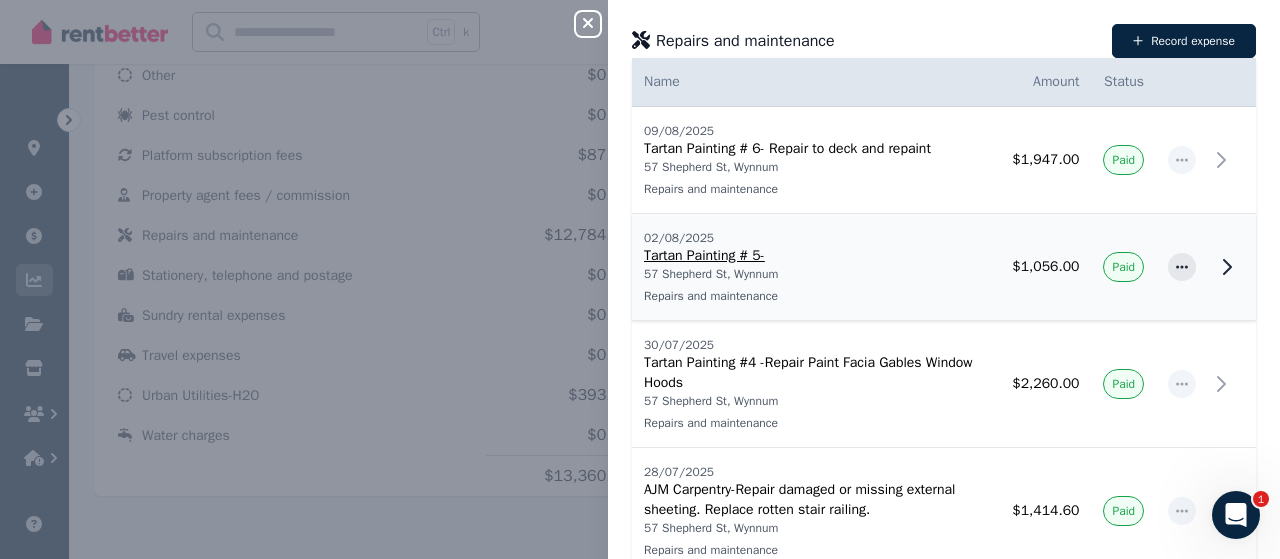 click on "Tartan Painting # 5-" at bounding box center [816, 256] 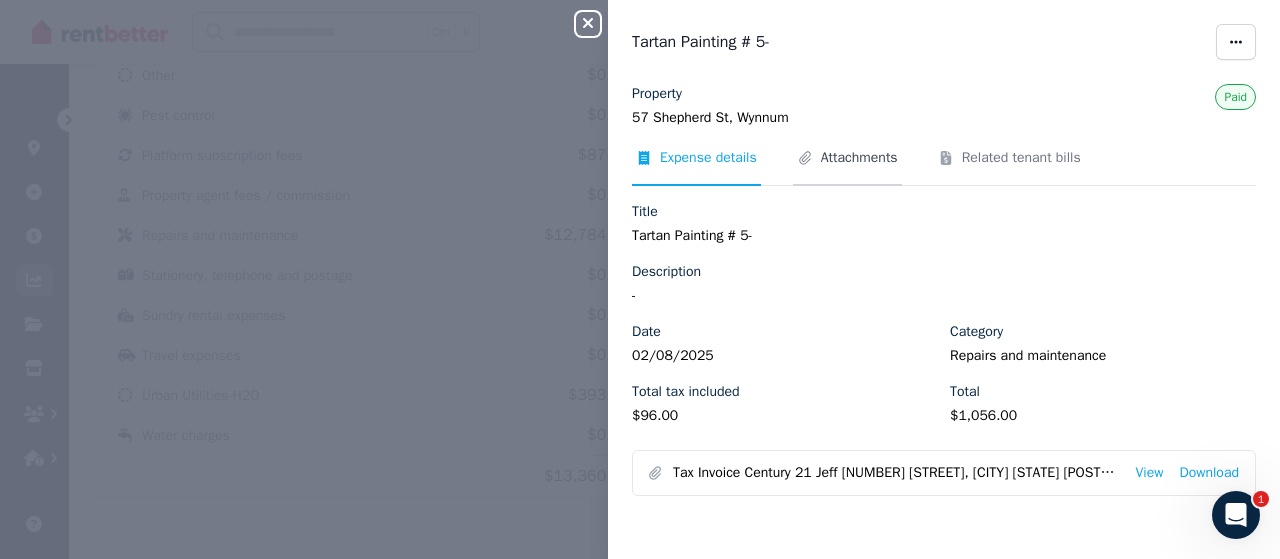 click on "Attachments" at bounding box center (847, 167) 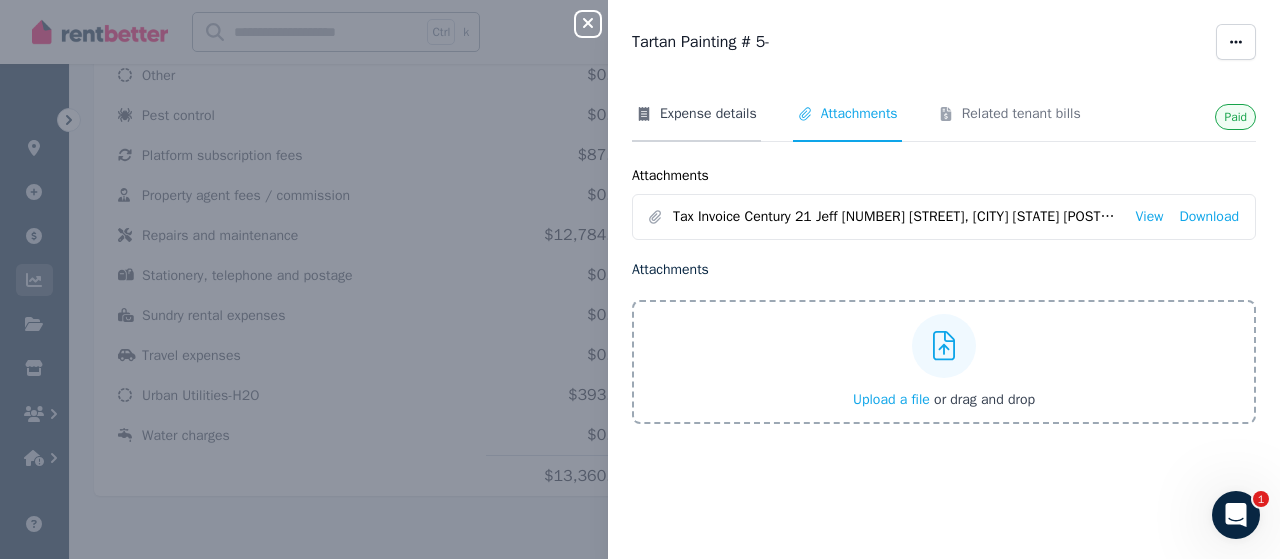 click on "Expense details" at bounding box center (708, 114) 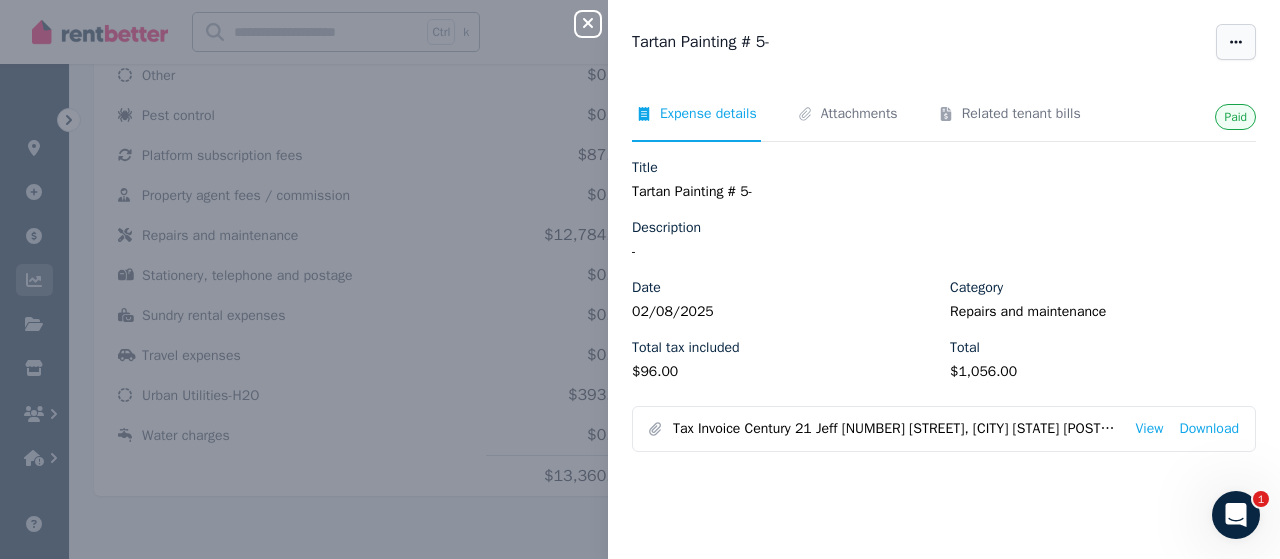 click at bounding box center [1236, 42] 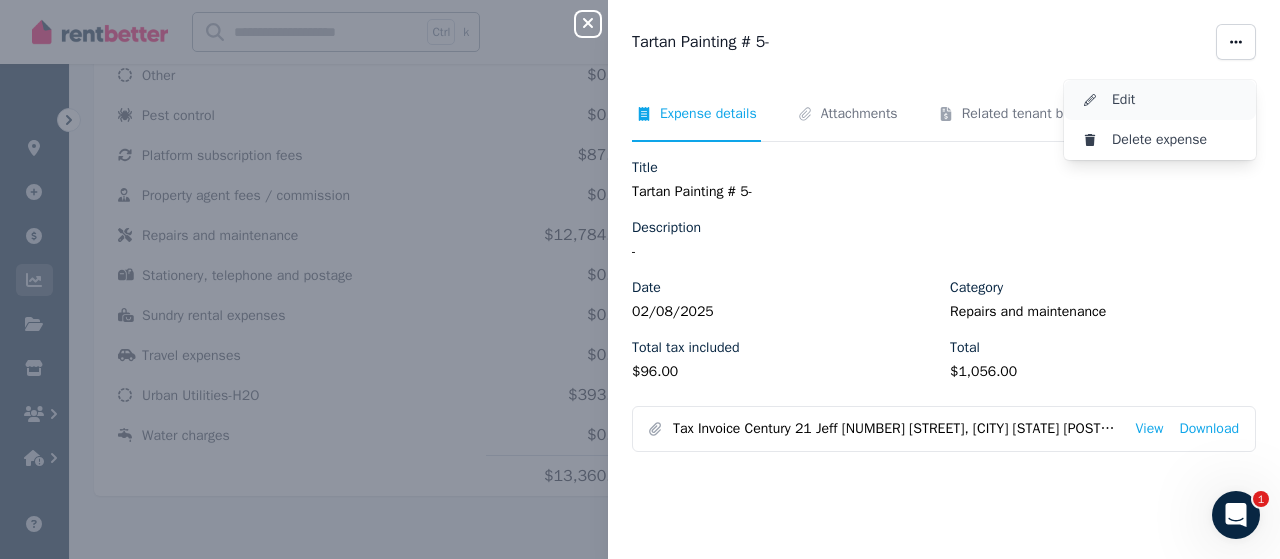 click on "Edit" at bounding box center [1176, 100] 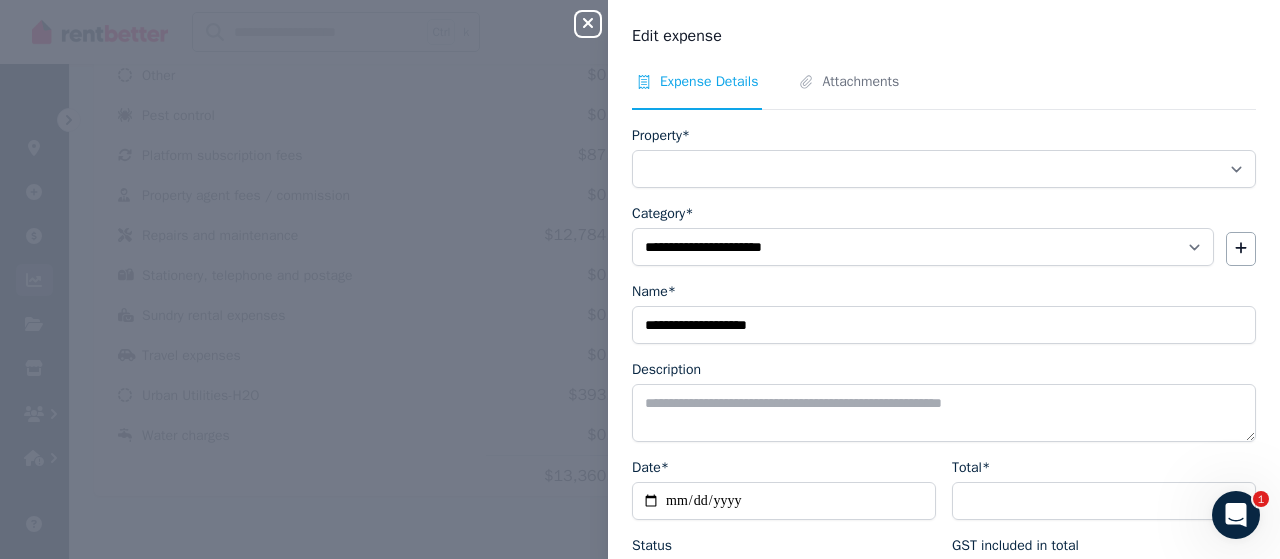 select on "**********" 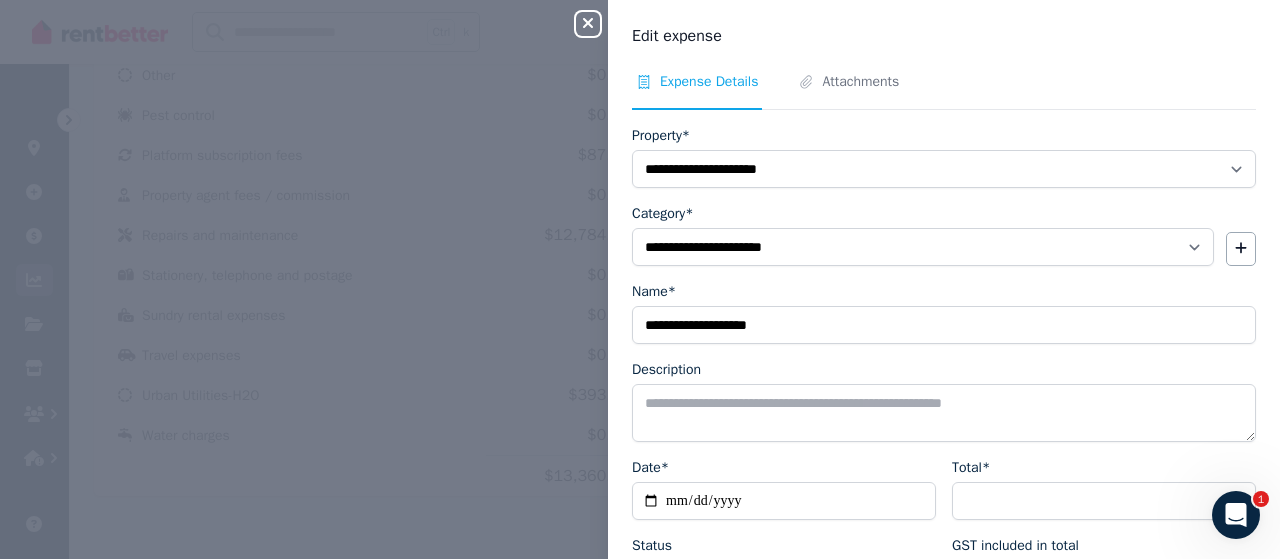 click on "**********" at bounding box center (944, 325) 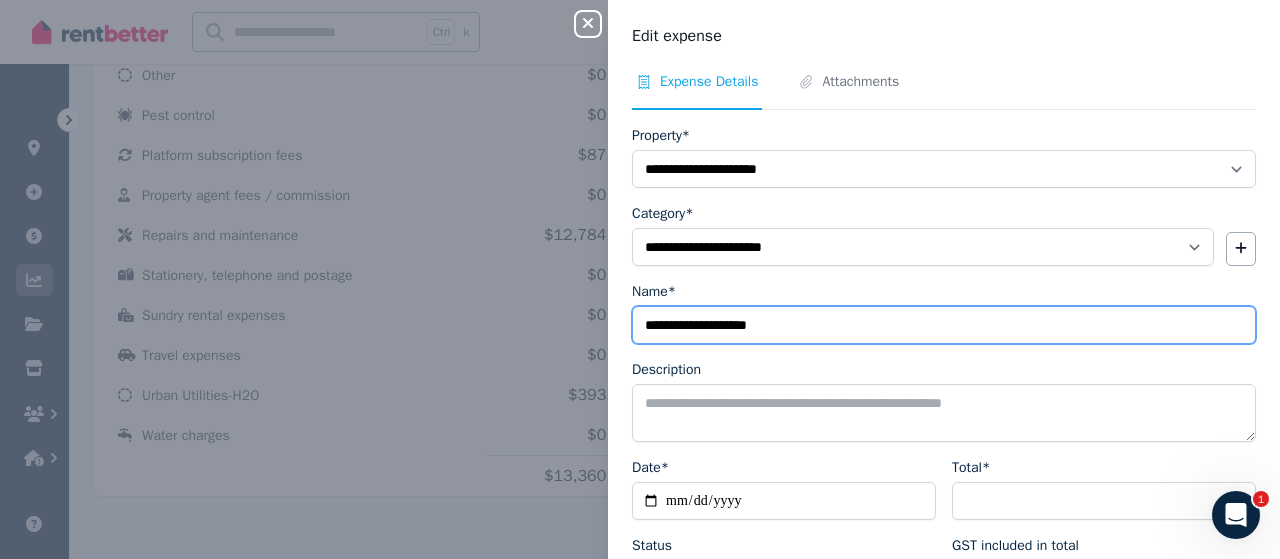 click on "**********" at bounding box center [944, 325] 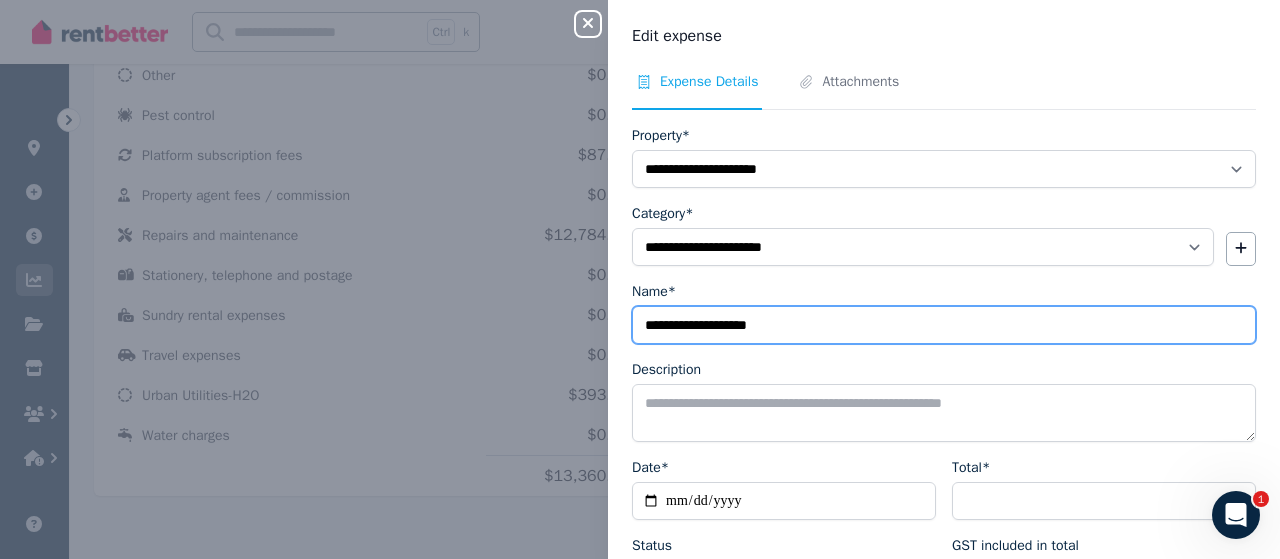 paste on "**********" 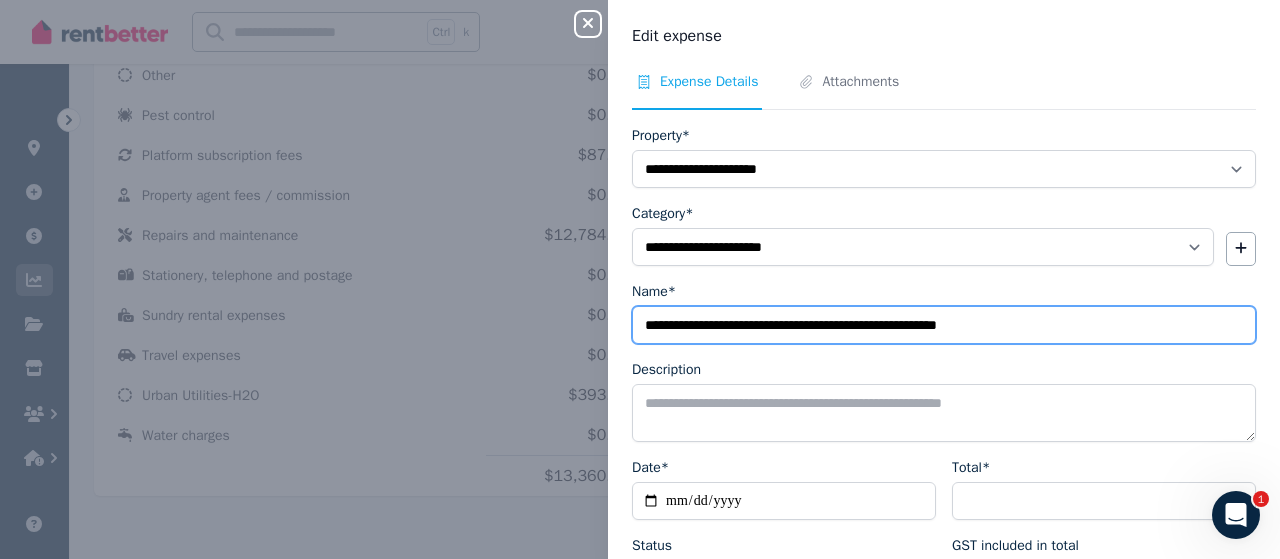 type on "**********" 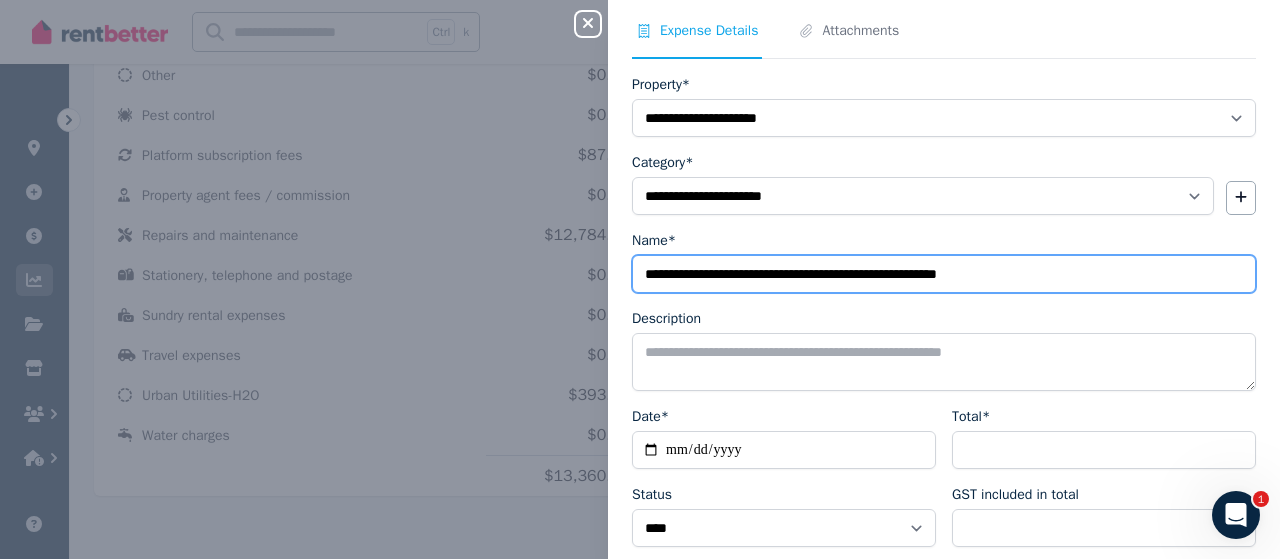 scroll, scrollTop: 0, scrollLeft: 0, axis: both 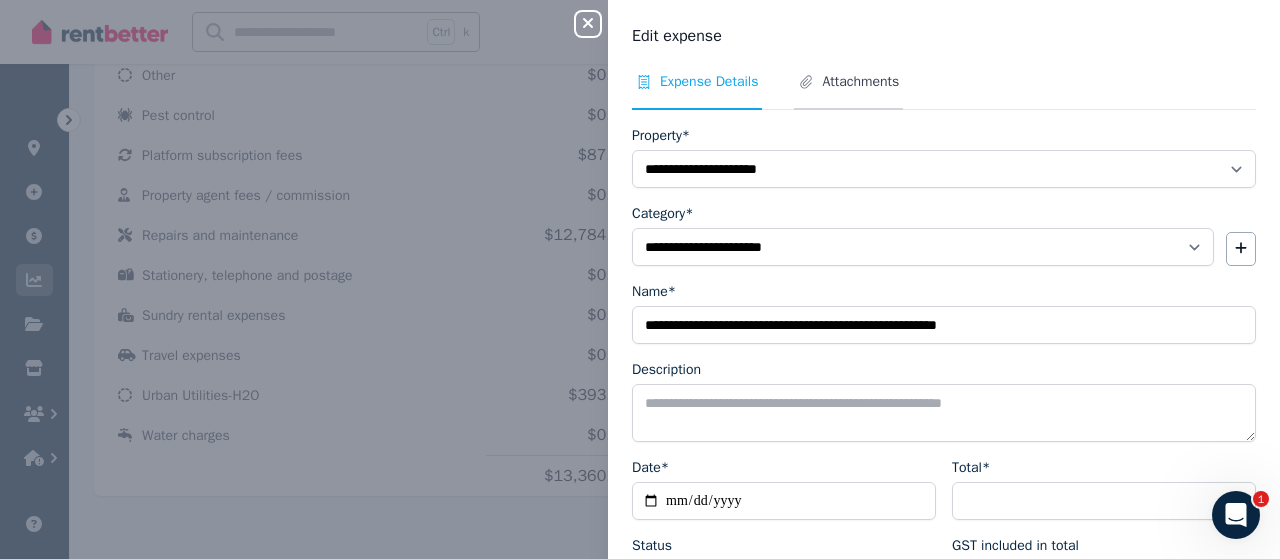 click on "Attachments" at bounding box center [860, 82] 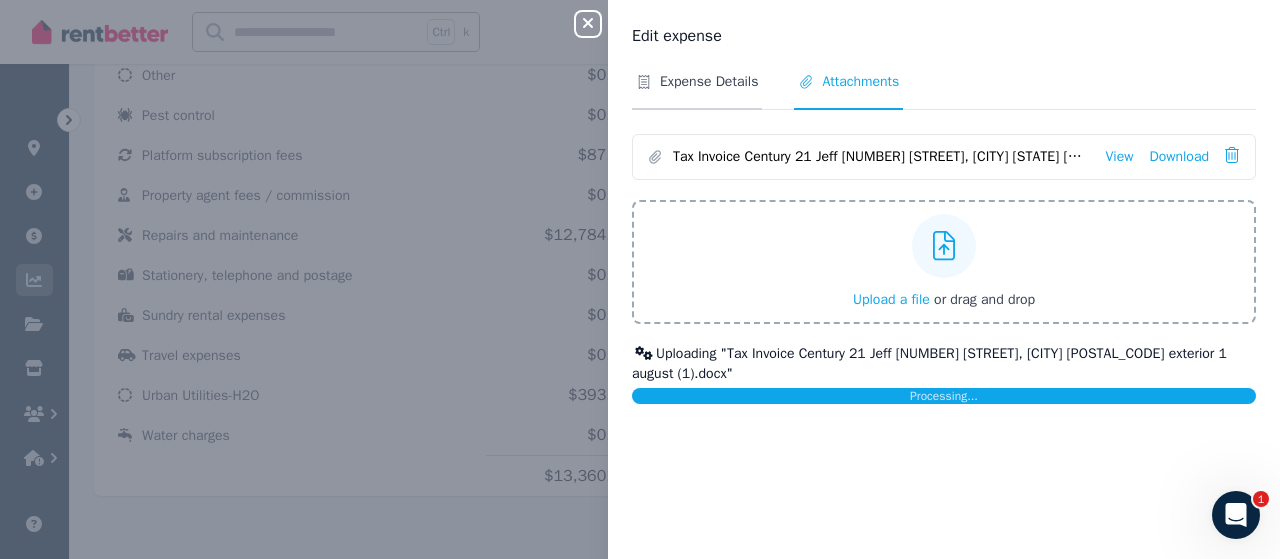 click on "Expense Details" at bounding box center (709, 82) 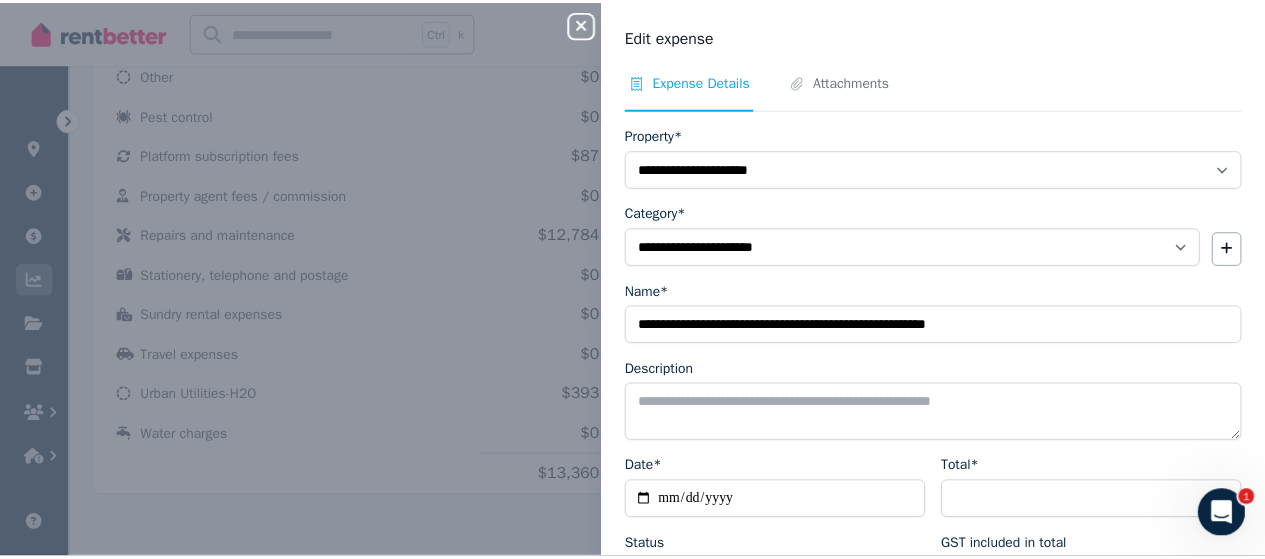 scroll, scrollTop: 176, scrollLeft: 0, axis: vertical 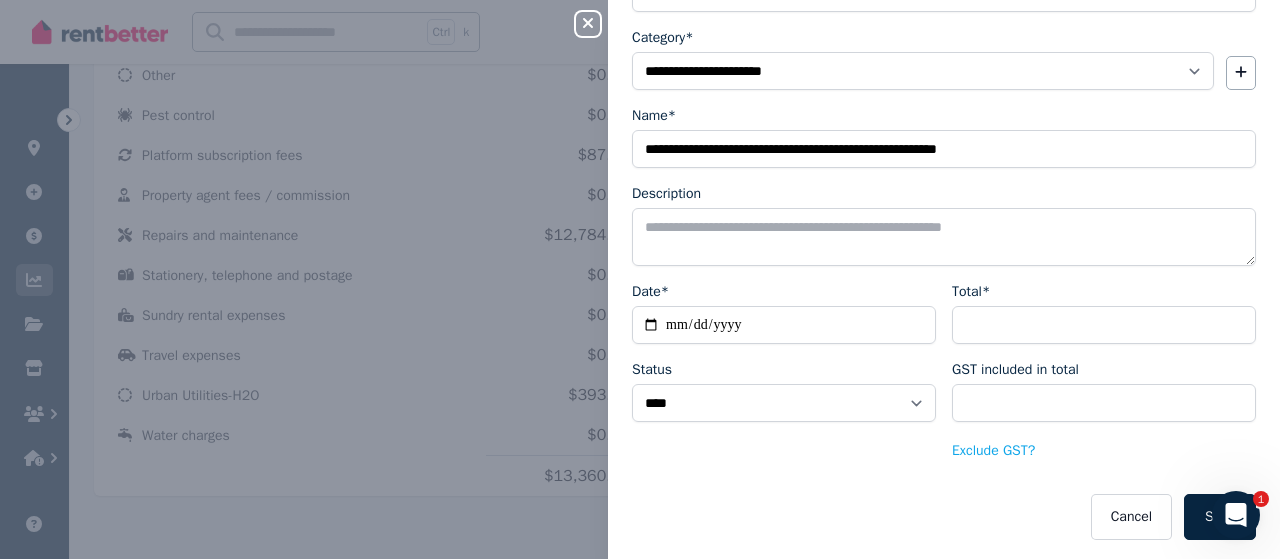 click 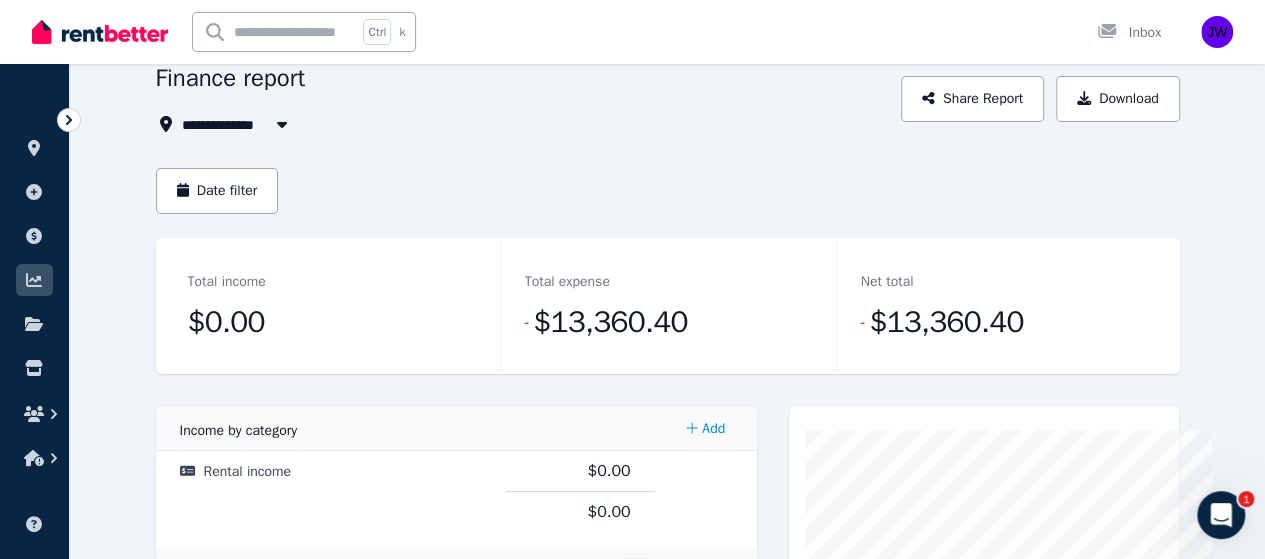 scroll, scrollTop: 0, scrollLeft: 0, axis: both 